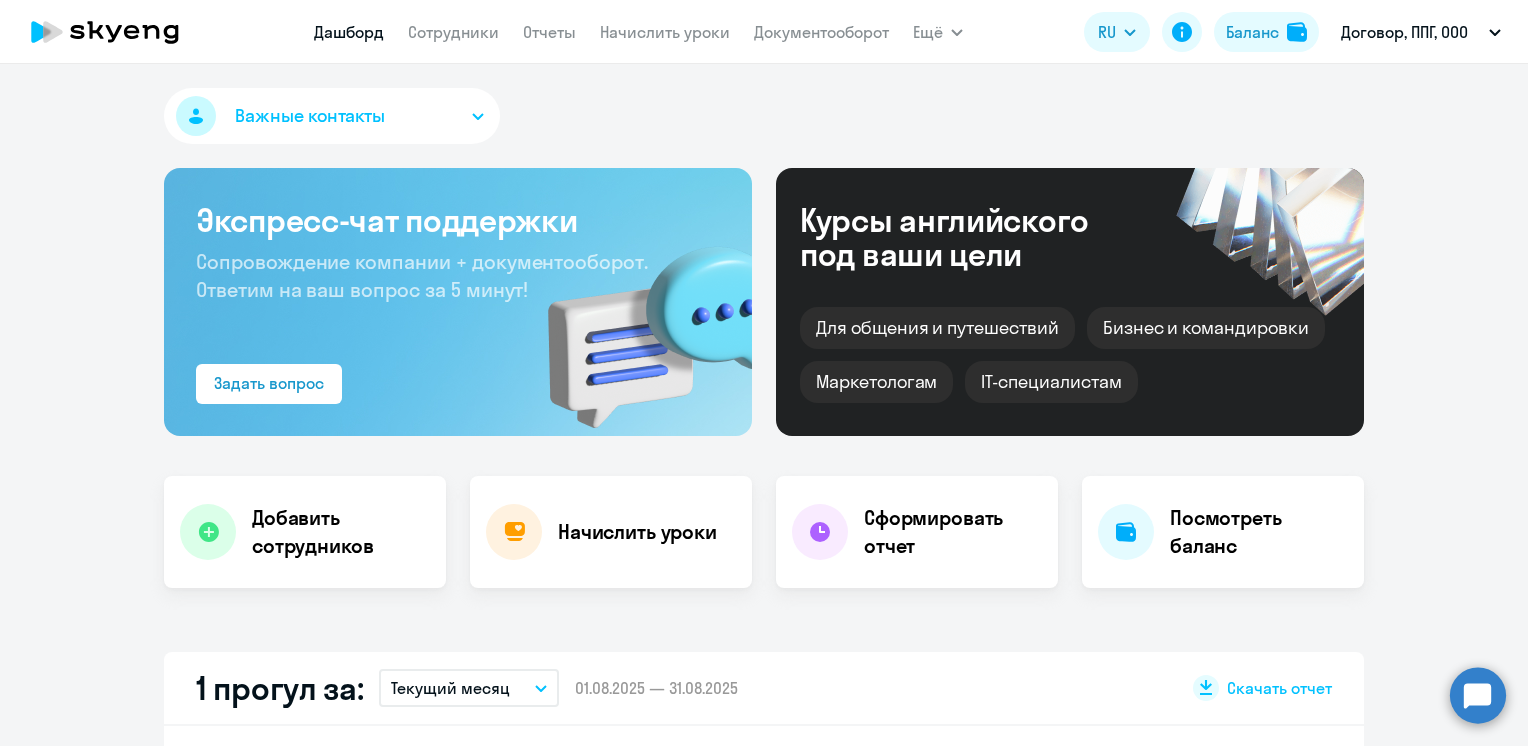 select on "30" 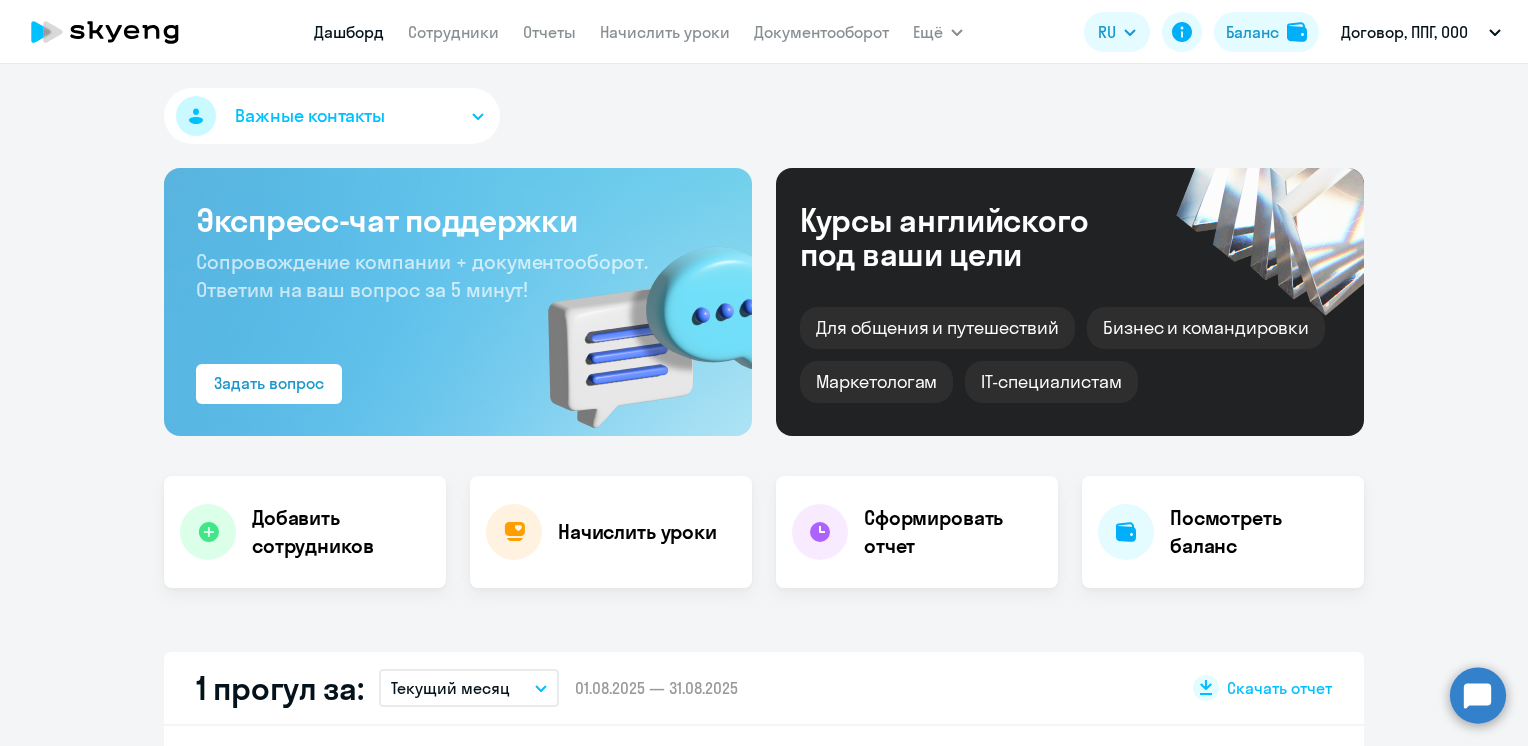scroll, scrollTop: 0, scrollLeft: 0, axis: both 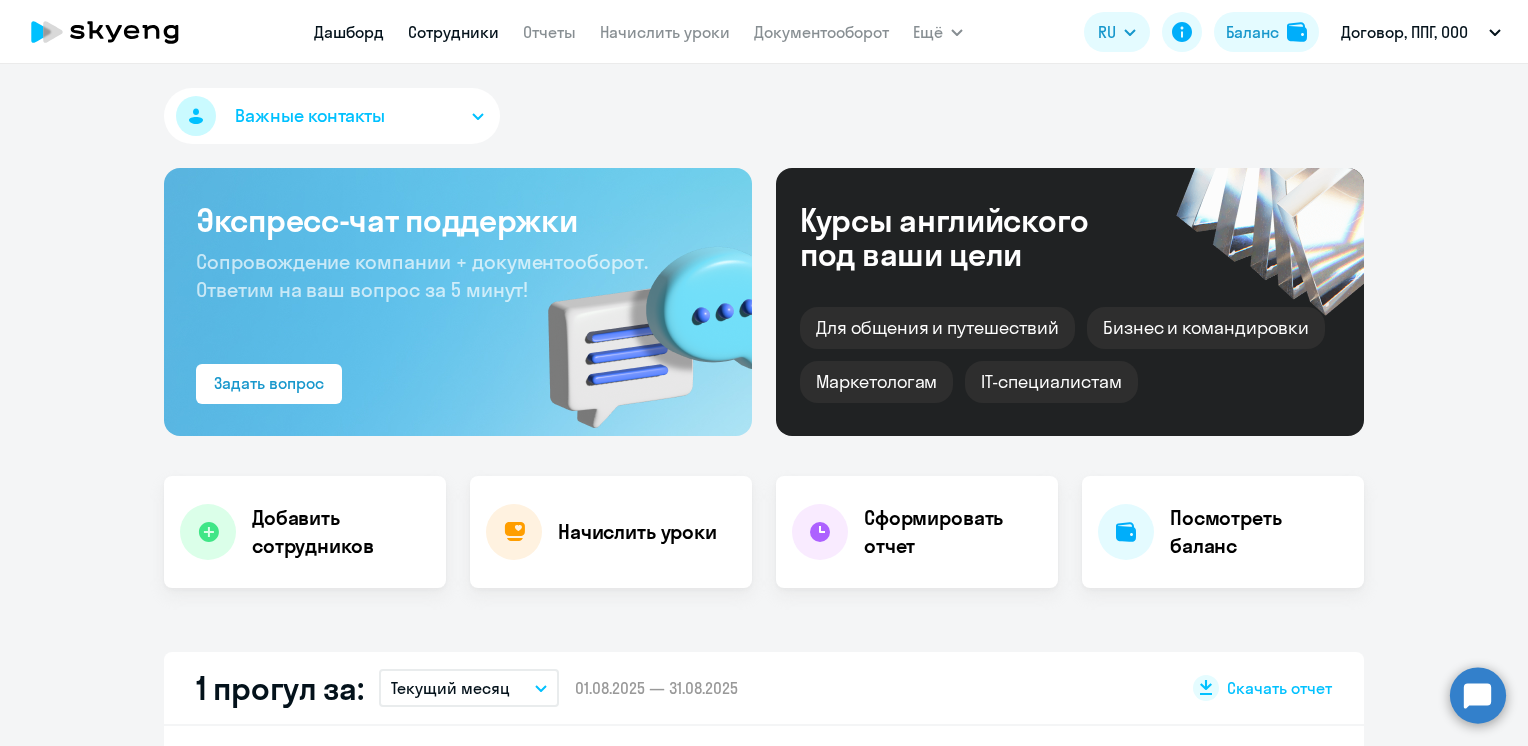 click on "Сотрудники" at bounding box center [453, 32] 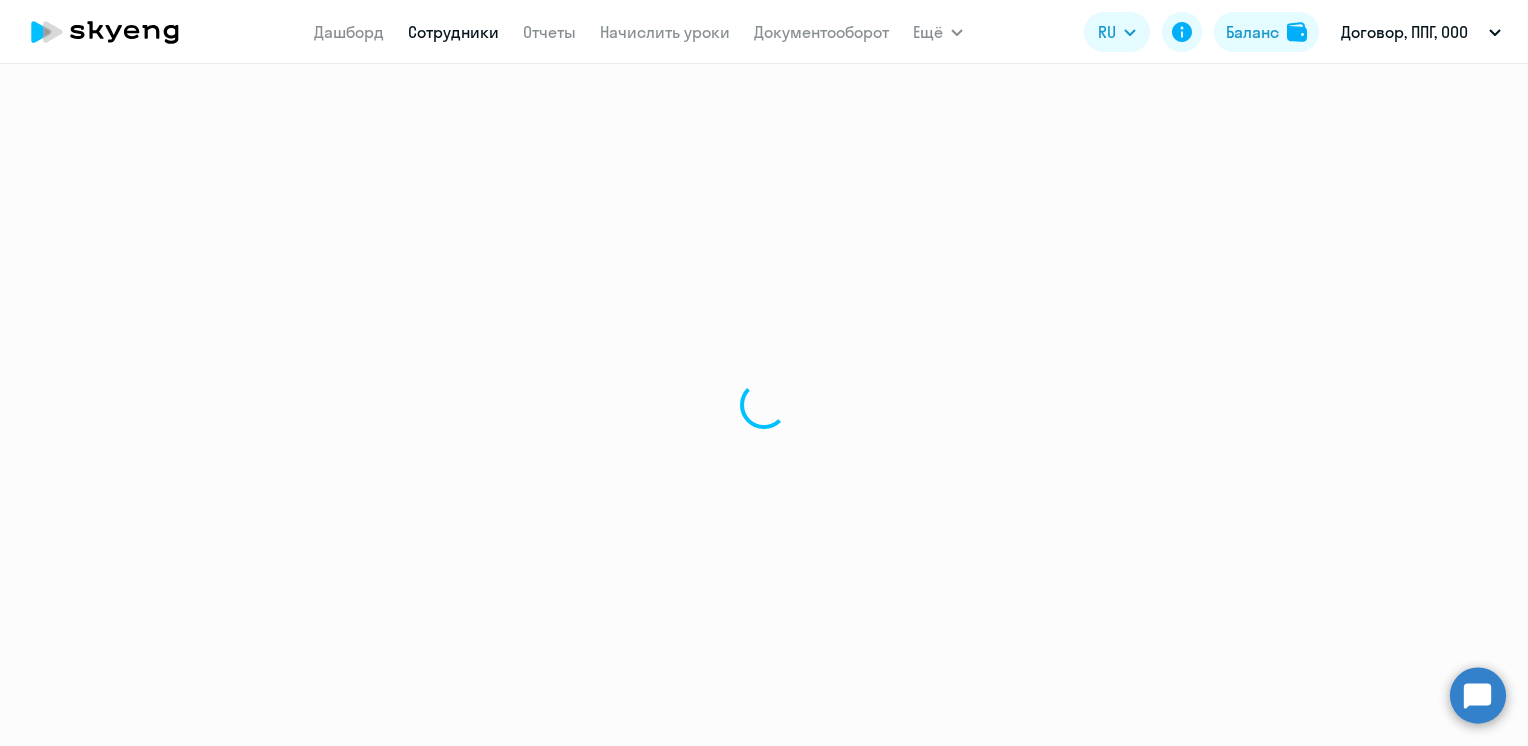 select on "30" 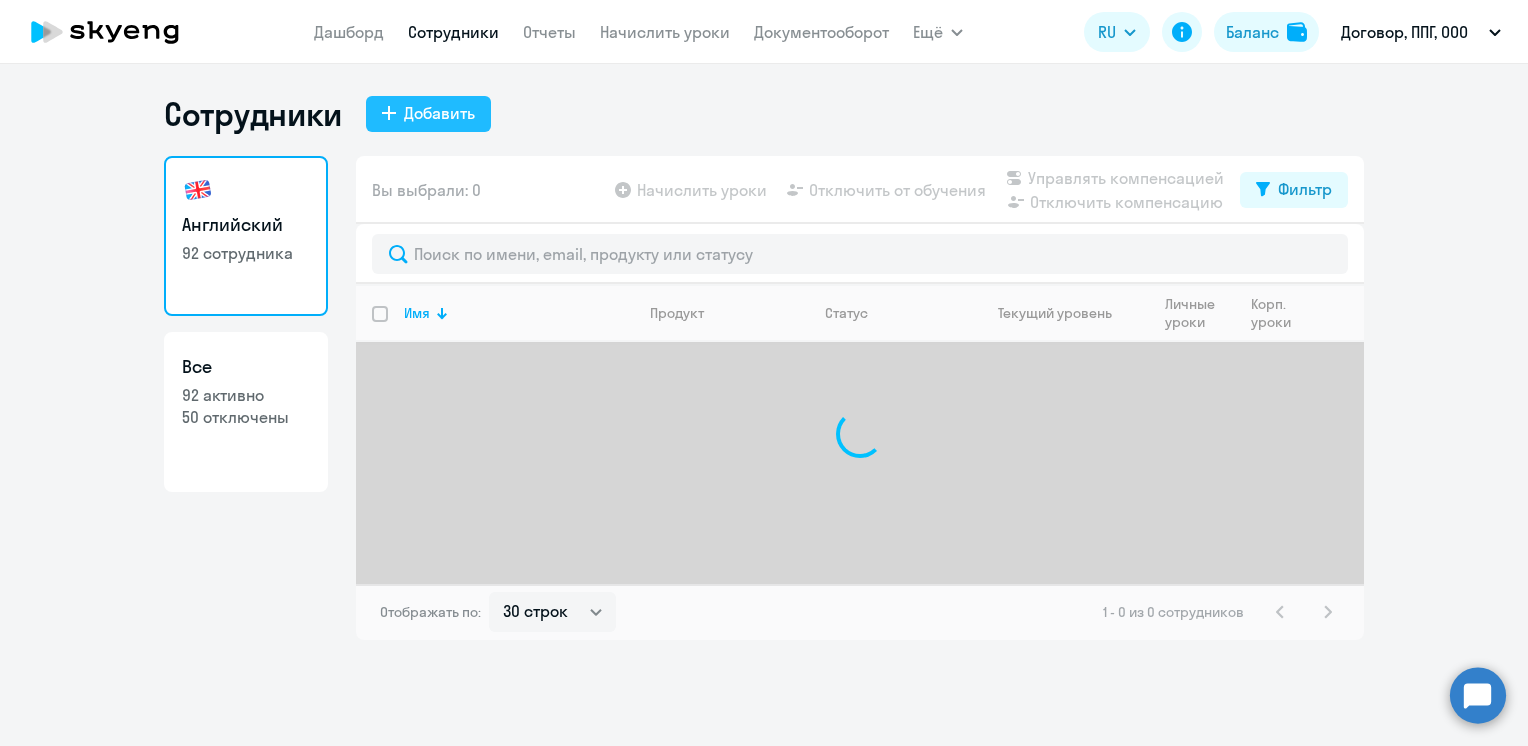 click on "Добавить" 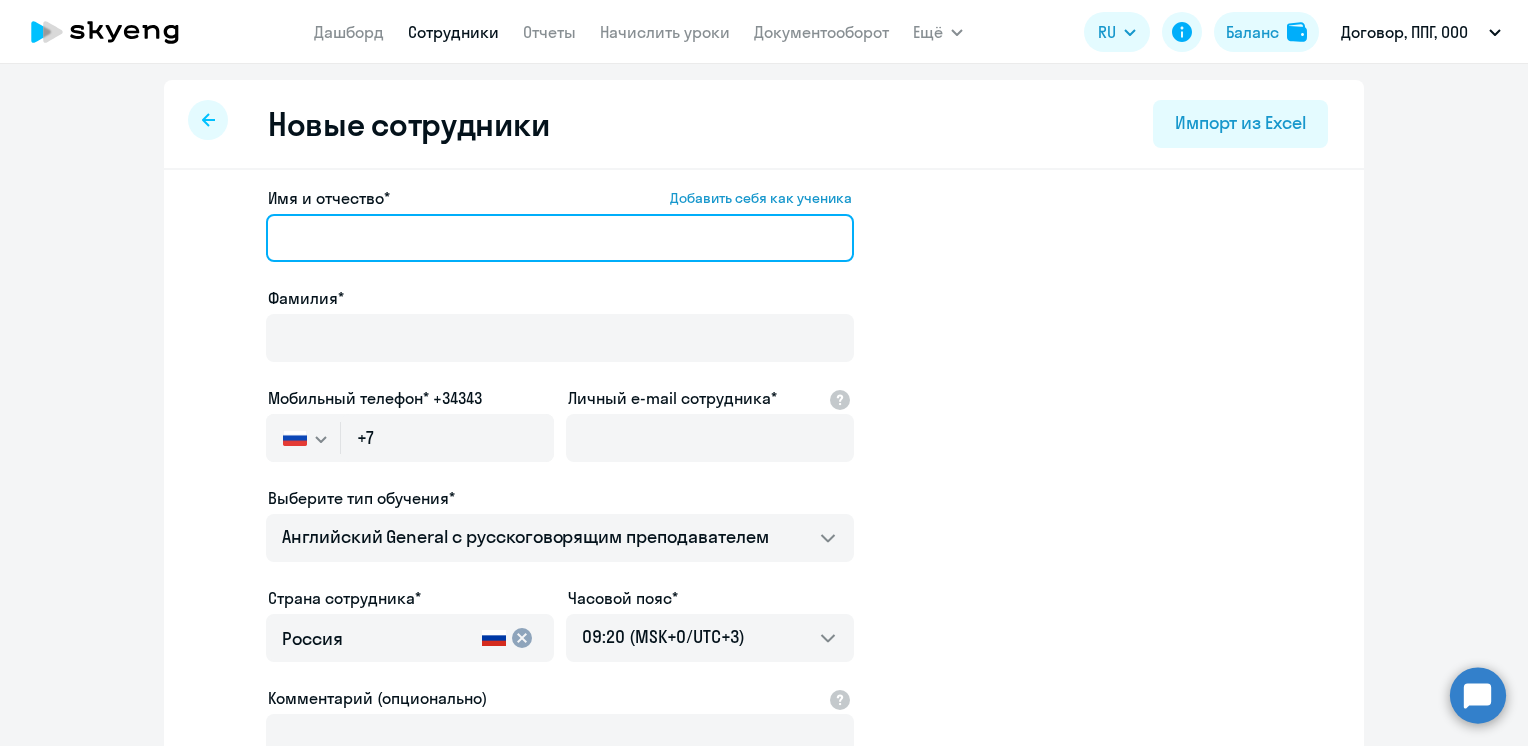 click on "Имя и отчество*  Добавить себя как ученика" at bounding box center (560, 238) 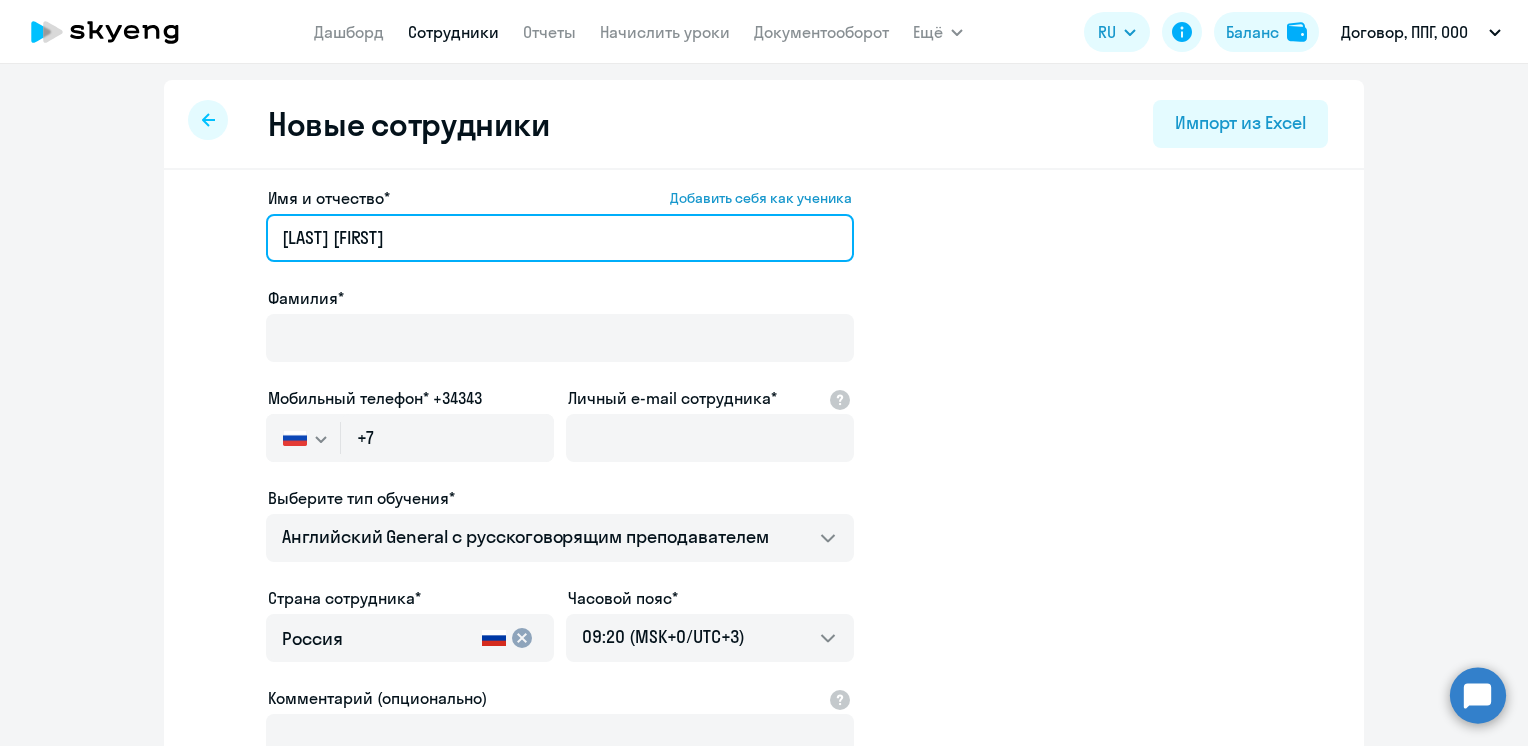 drag, startPoint x: 356, startPoint y: 233, endPoint x: 243, endPoint y: 233, distance: 113 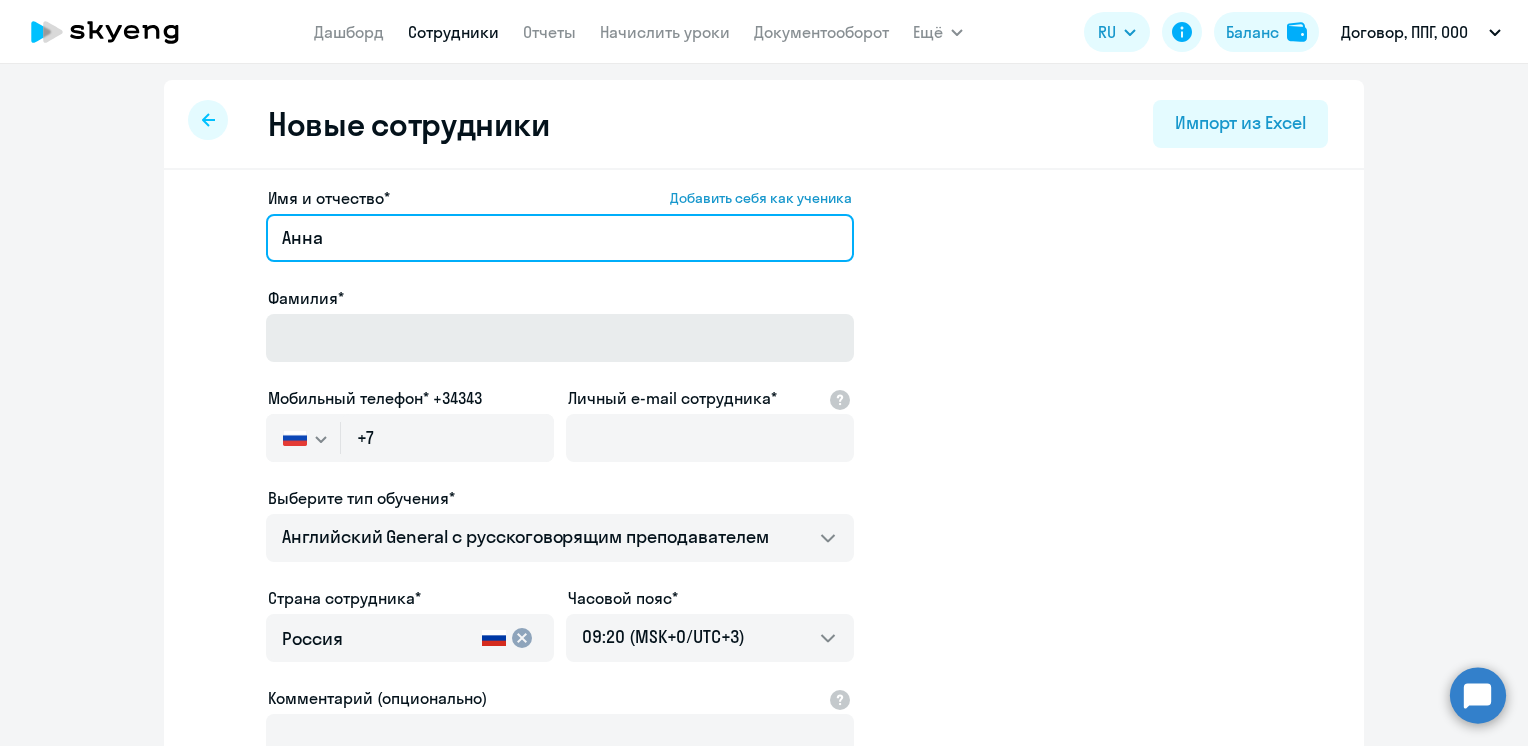 type on "Анна" 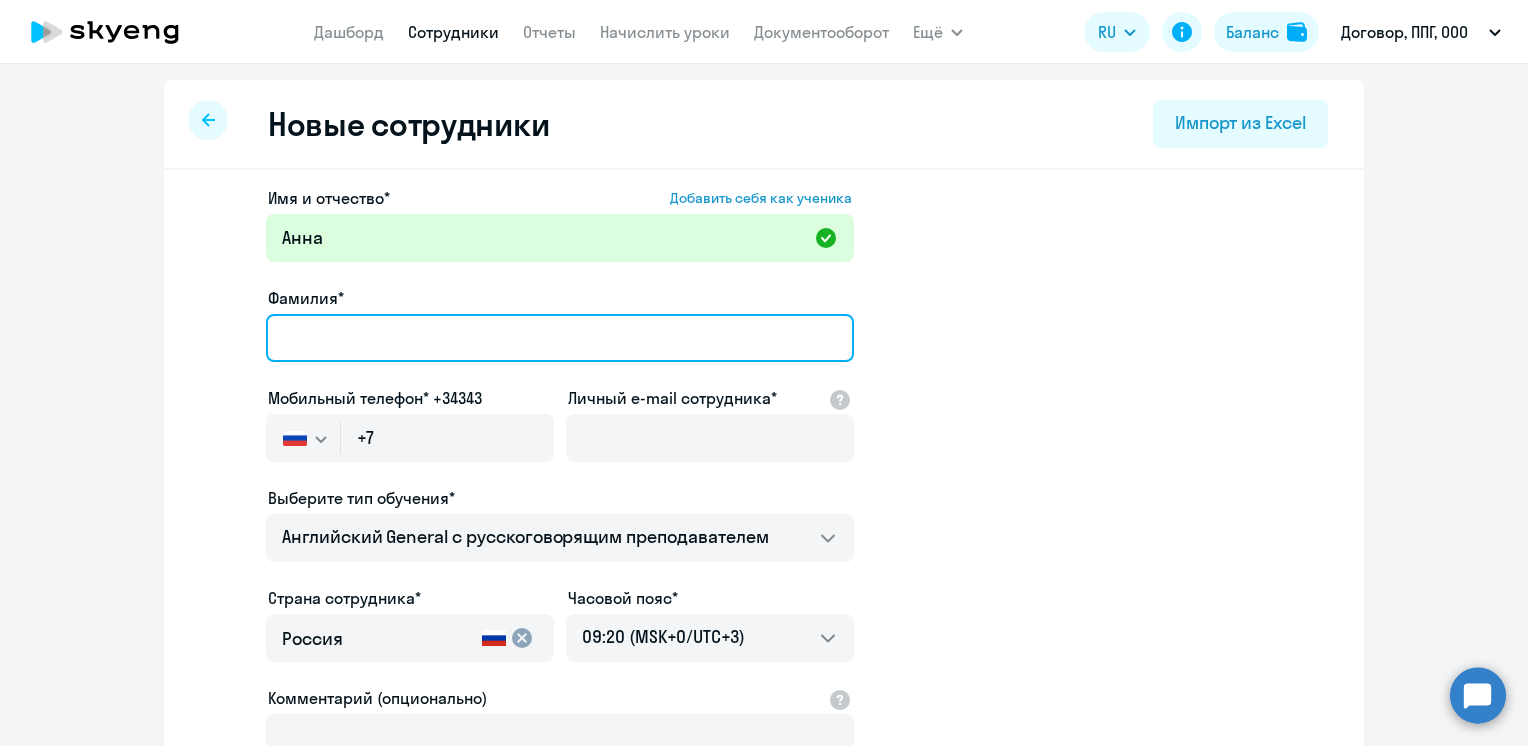click on "Фамилия*" at bounding box center [560, 338] 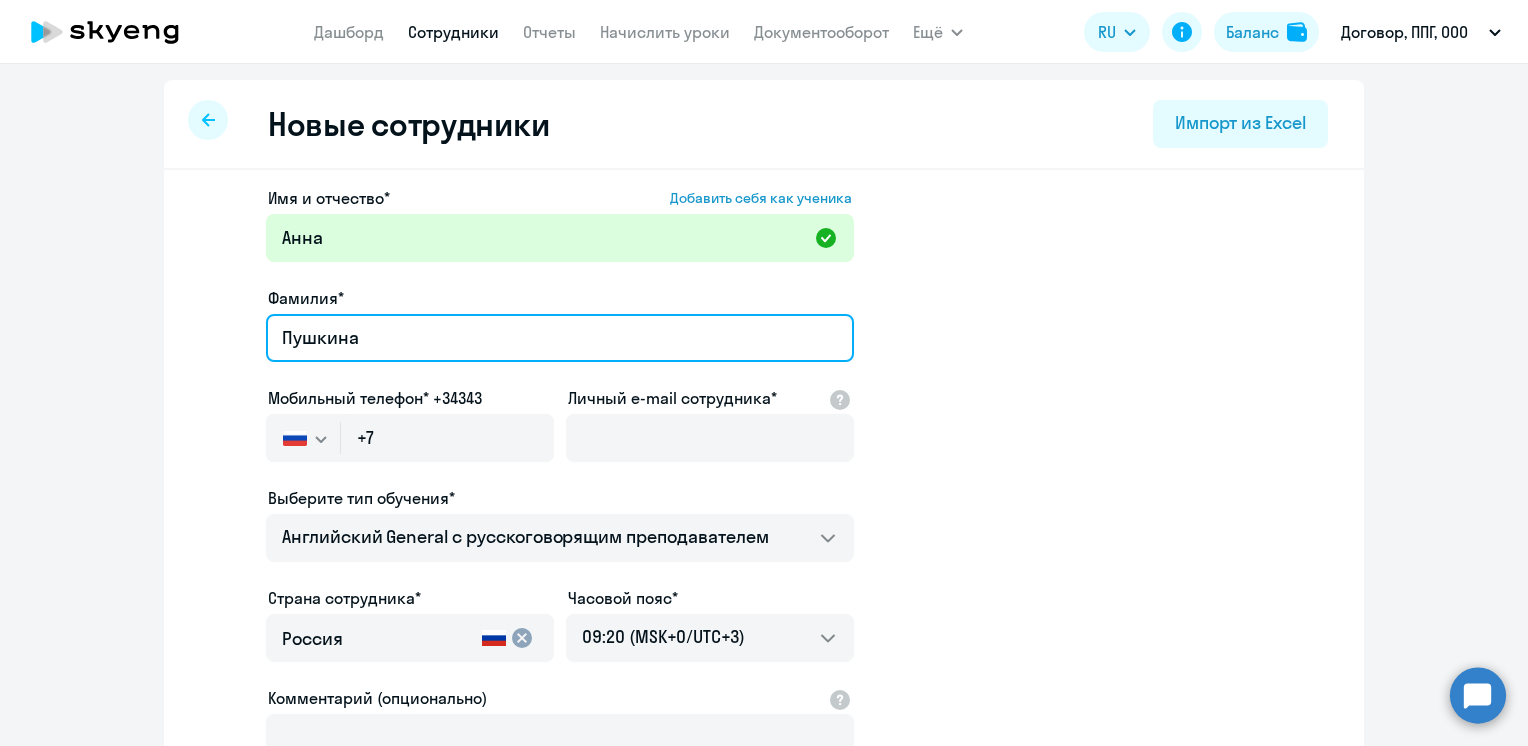 type on "Пушкина" 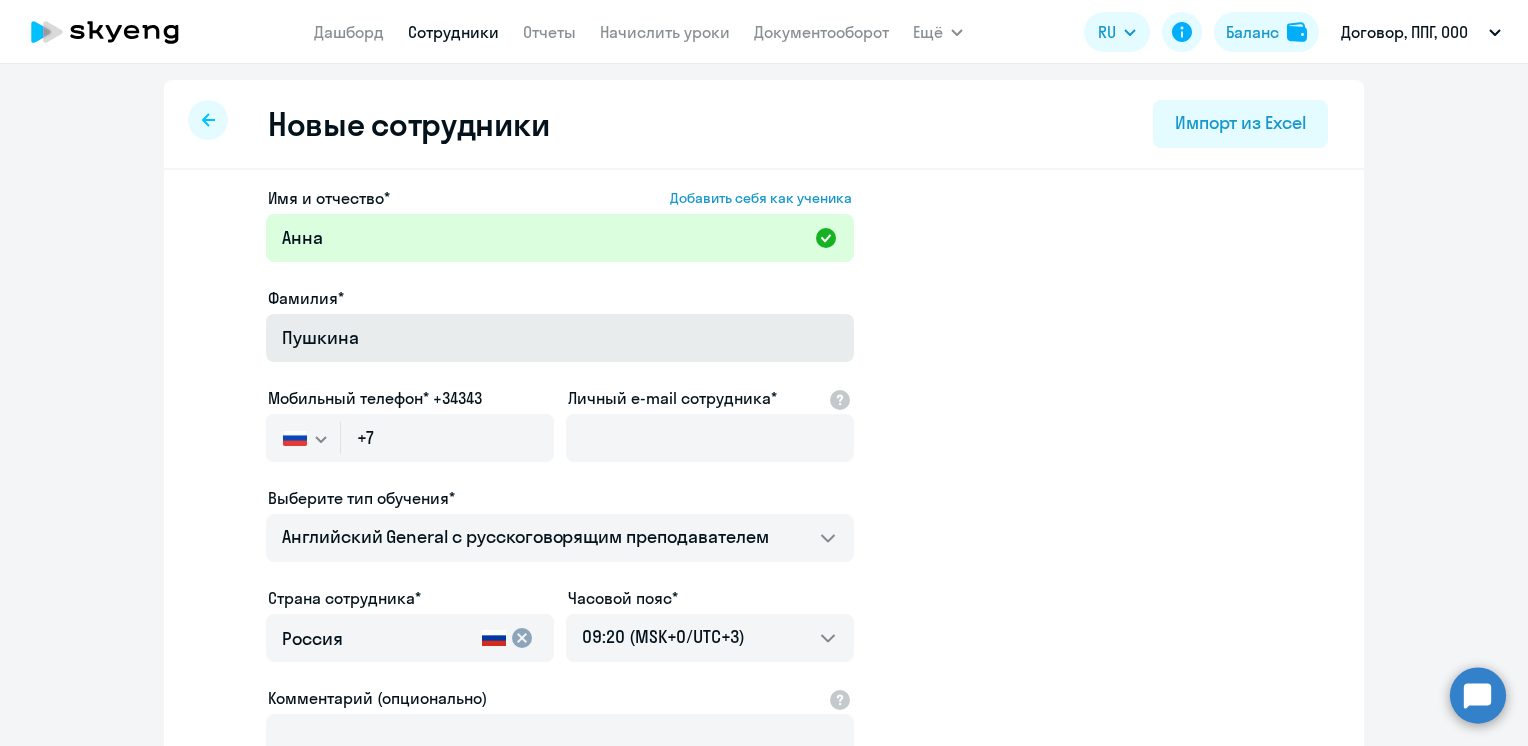 type 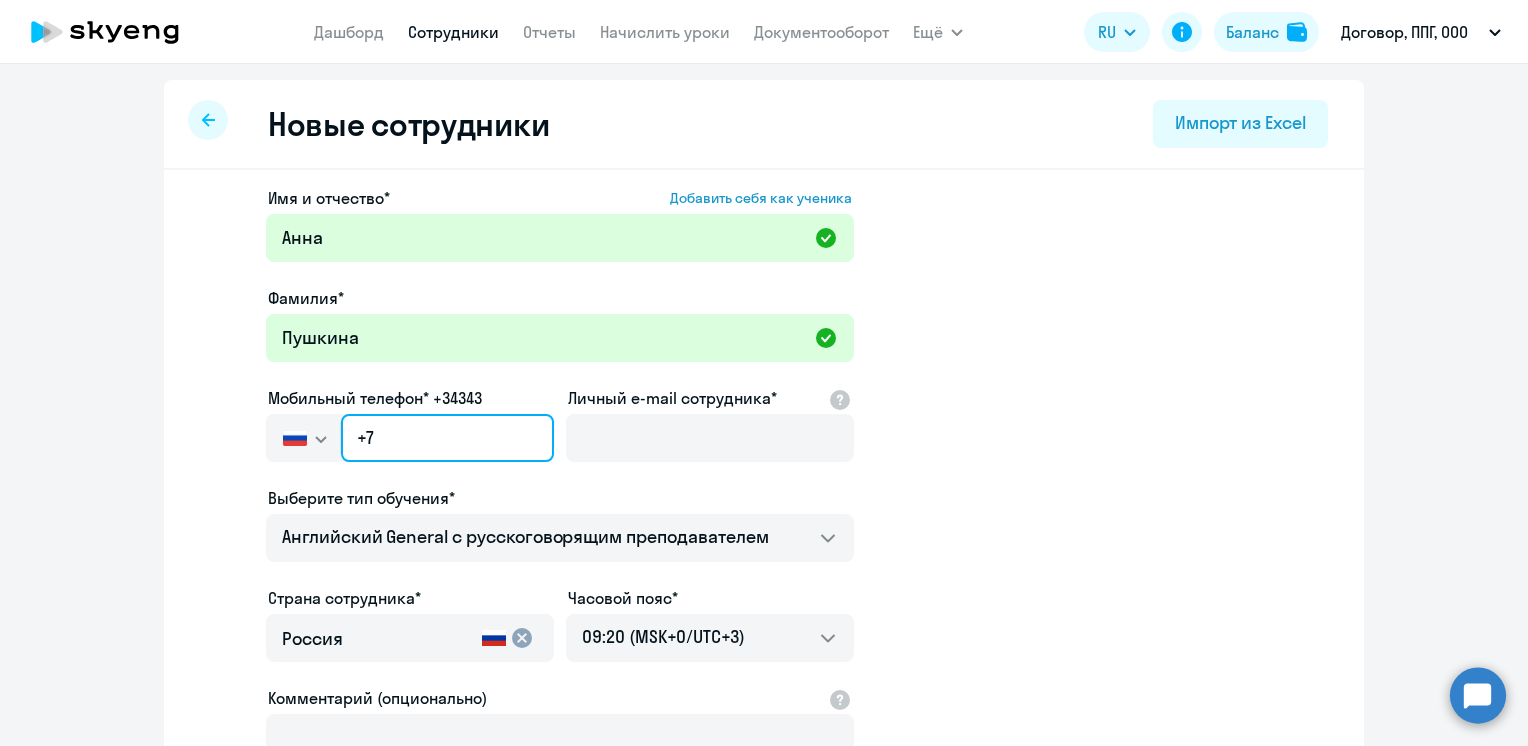 click on "+7" 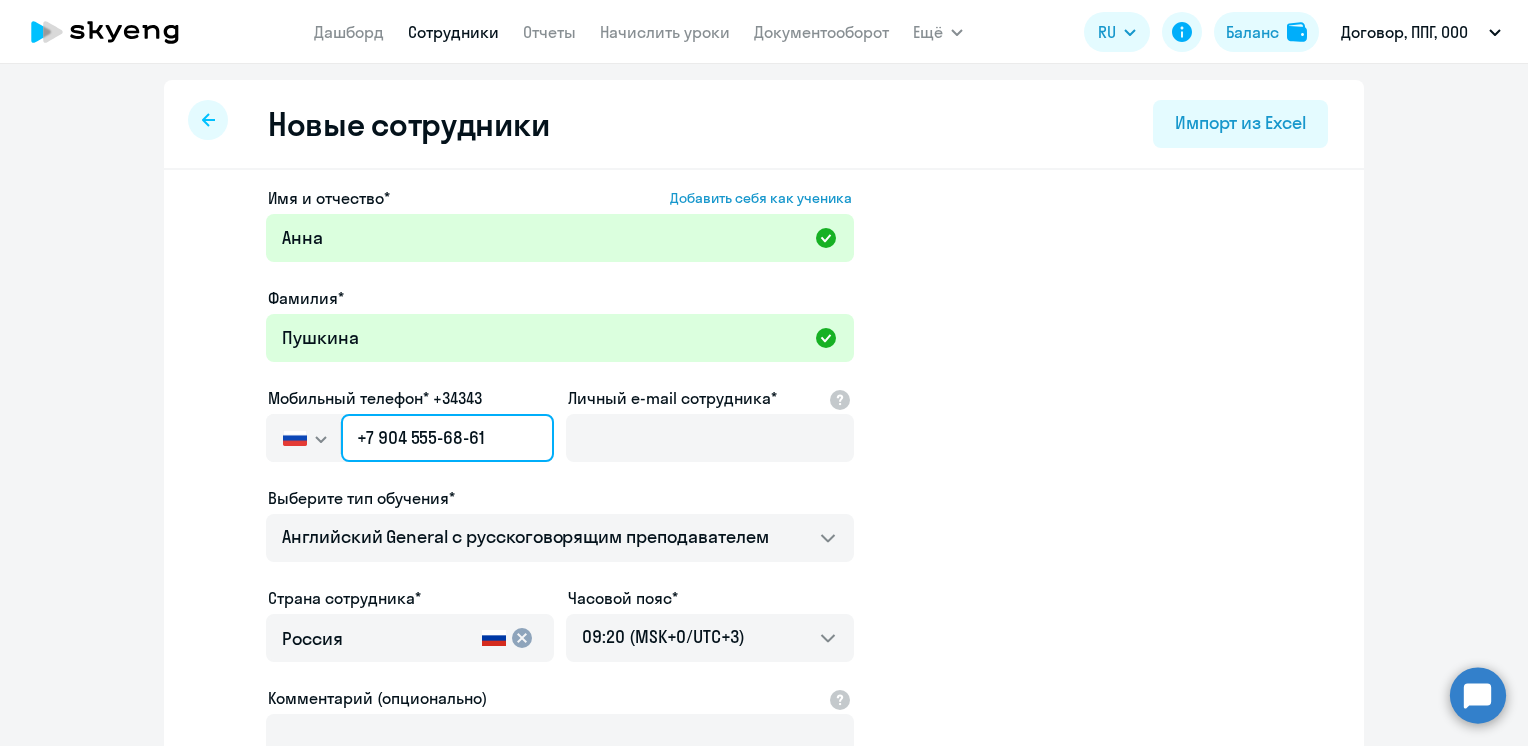 drag, startPoint x: 529, startPoint y: 434, endPoint x: 35, endPoint y: 93, distance: 600.2641 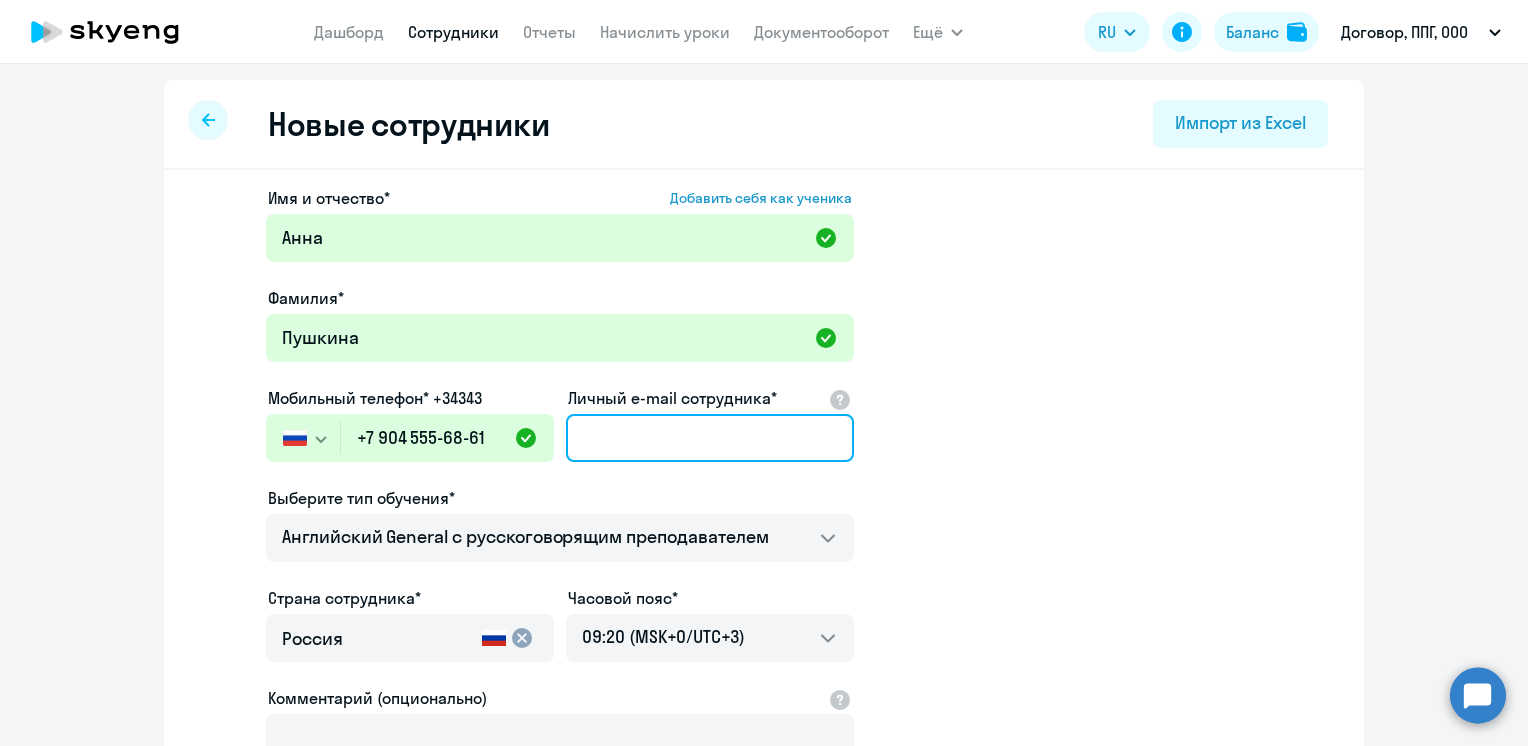 click on "Личный e-mail сотрудника*" at bounding box center [710, 438] 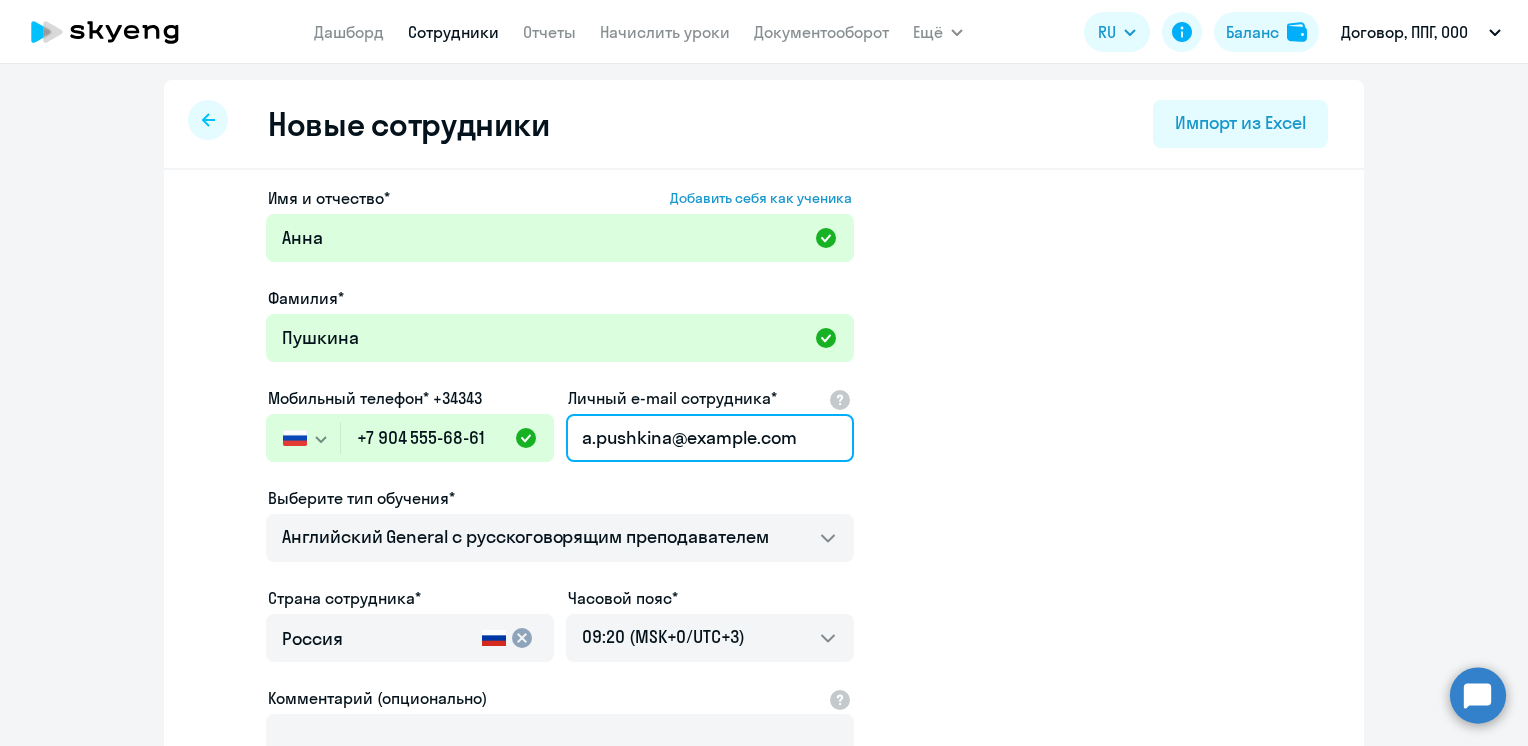 type on "a.pushkina@example.com" 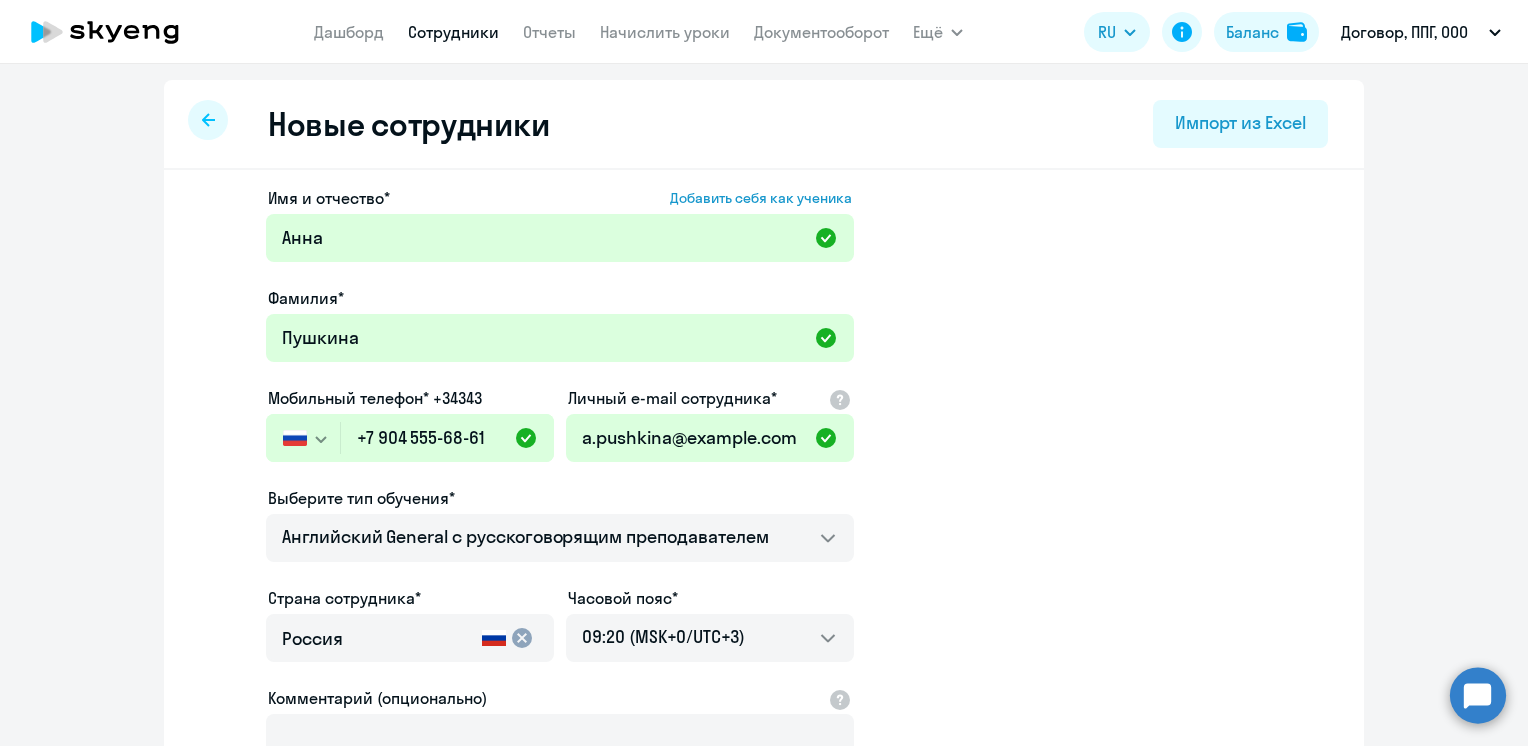 click on "Имя и отчество* Добавить себя как ученика Анна Фамилия* Пушкина Мобильный телефон* +34343 Россия +7 Казахстан +7 Украина +380 Беларусь (Белоруссия) +375 Австралия +61 Австрия +43 Азербайджан +994 Албания +355 Алжир +213 Ангилья +1(264) Ангола +244 Андорра +376 Антигуа и Барбуда +1(268) Аргентина +54 Армения +374 Аруба +297 Афганистан +93 Багамские Острова +1(242) Бангладеш +880 Барбадос +1(246) Бахрейн +973 Белиз +501 Бельгия +32 Бенин +229 Бермудские острова +1(441) Бирма (Мьянма) +95 Болгария +359 Боливия +591 Бонайре, Синт-Эстатиус и Саба +599 Босния и Герцеговина +387 Ботсвана +267 Бразилия +55 +1(284) +673 Буркина Фасо +1" 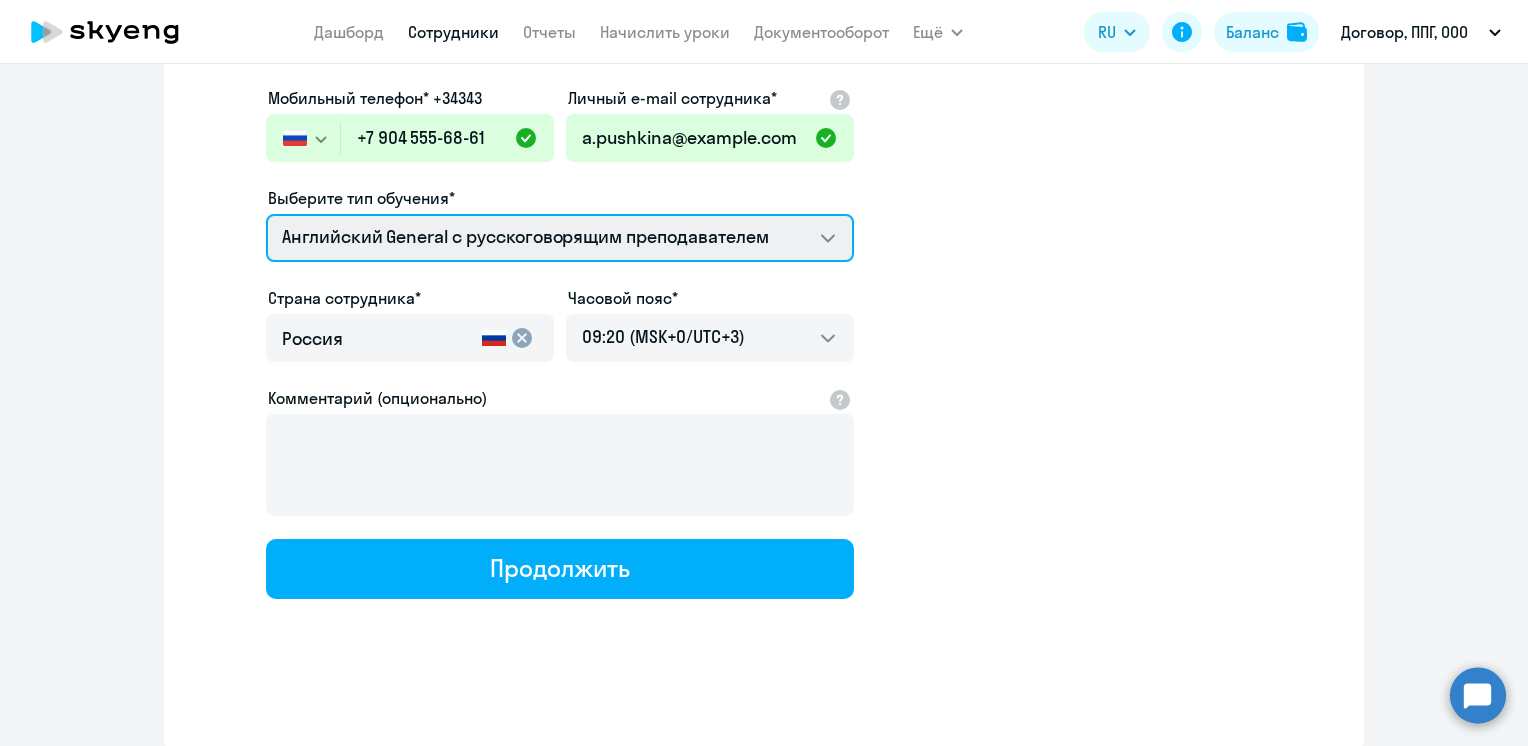 click on "Talks 15 минутные разговоры на английском Премиум английский с русскоговорящим преподавателем Английский General с англоговорящим преподавателем Английский General с русскоговорящим преподавателем" at bounding box center [560, 238] 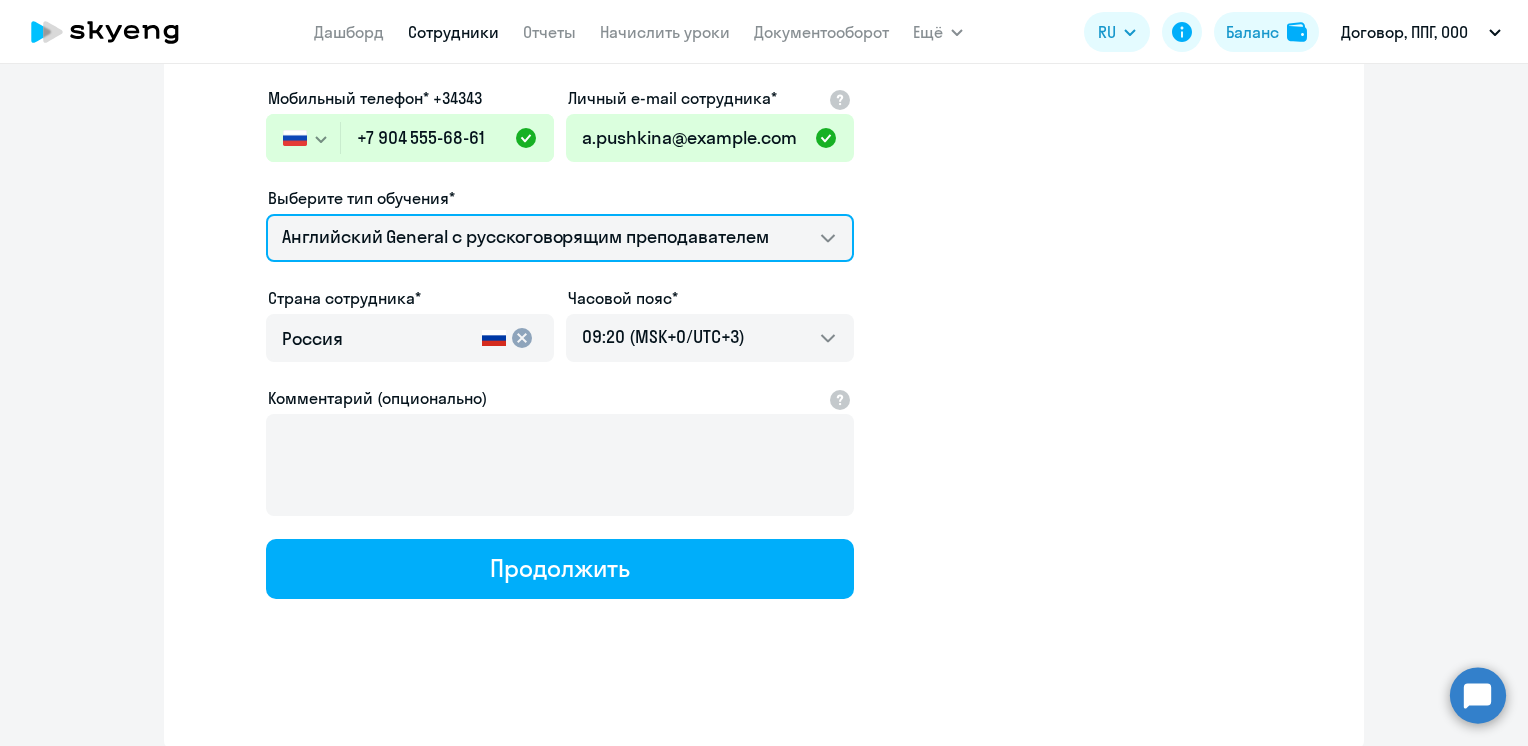 select on "english_adult_native_speaker" 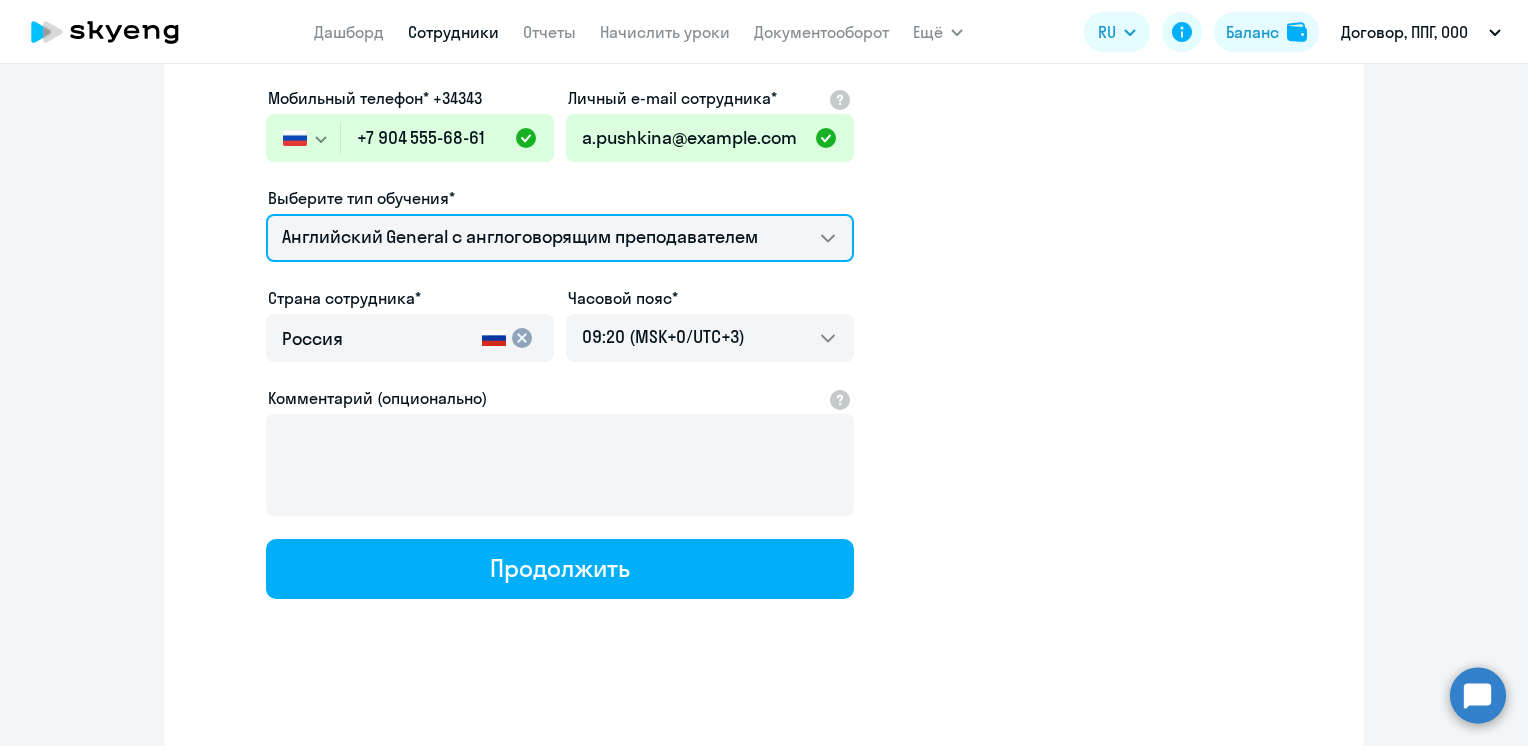 click on "Talks 15 минутные разговоры на английском Премиум английский с русскоговорящим преподавателем Английский General с англоговорящим преподавателем Английский General с русскоговорящим преподавателем" at bounding box center (560, 238) 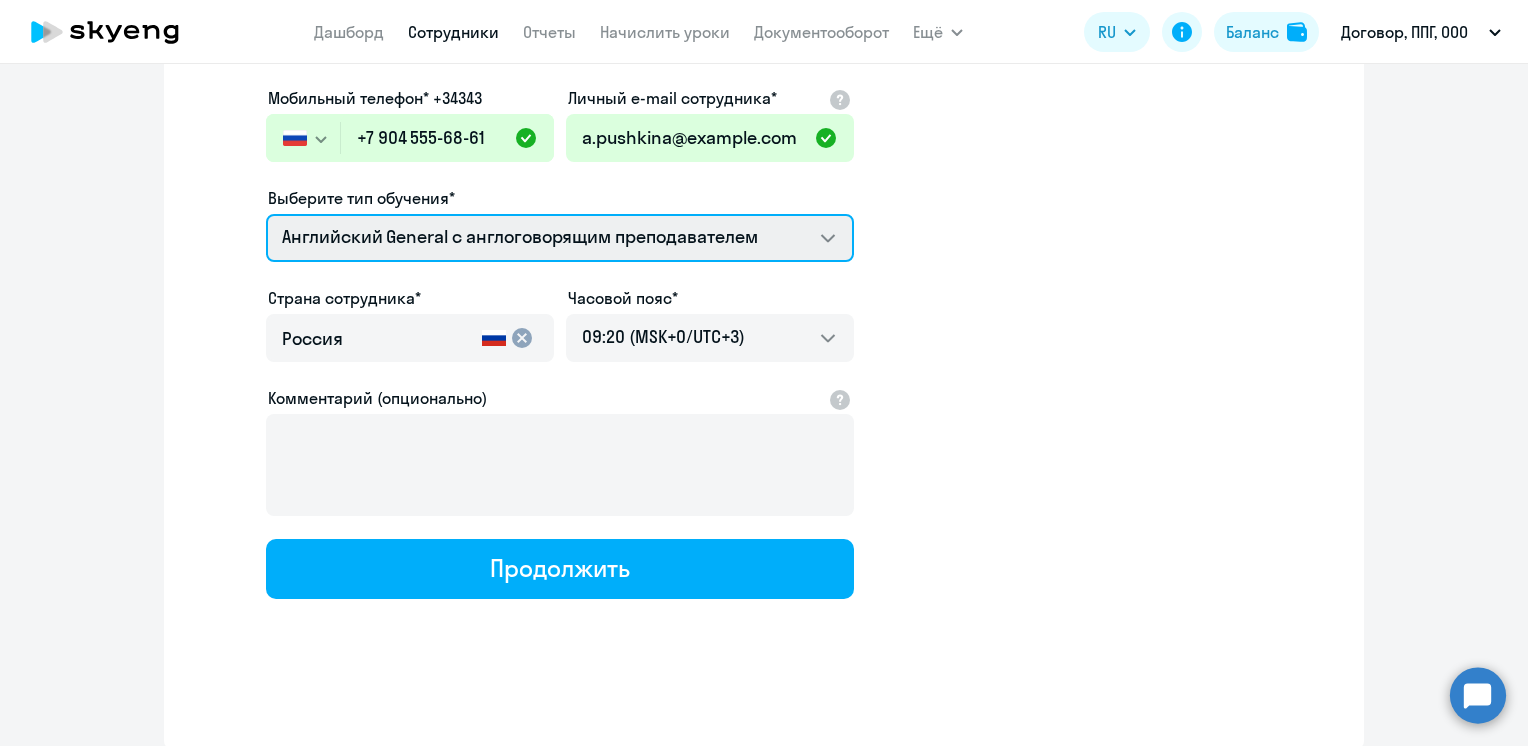 click on "Talks 15 минутные разговоры на английском Премиум английский с русскоговорящим преподавателем Английский General с англоговорящим преподавателем Английский General с русскоговорящим преподавателем" at bounding box center (560, 238) 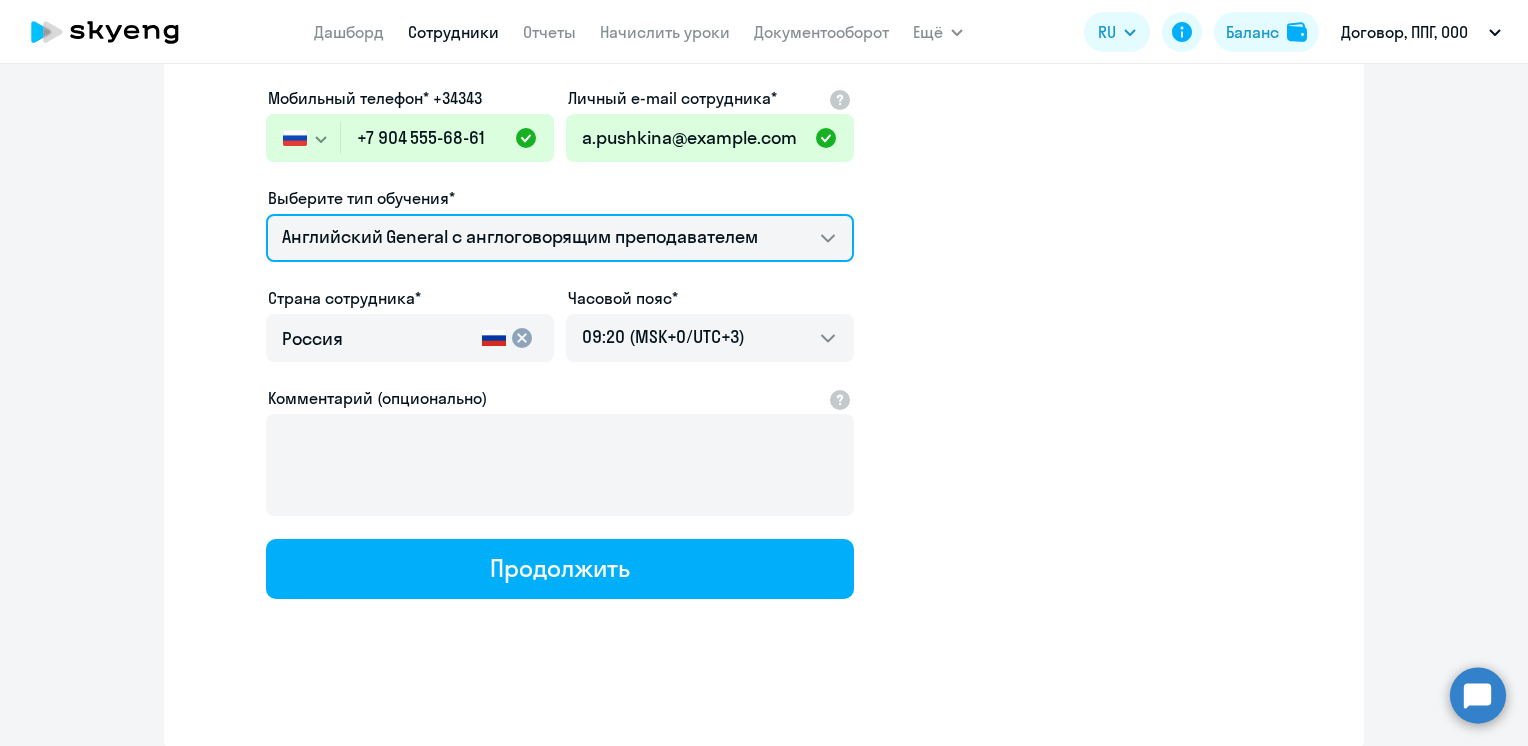 click on "Talks 15 минутные разговоры на английском Премиум английский с русскоговорящим преподавателем Английский General с англоговорящим преподавателем Английский General с русскоговорящим преподавателем" at bounding box center (560, 238) 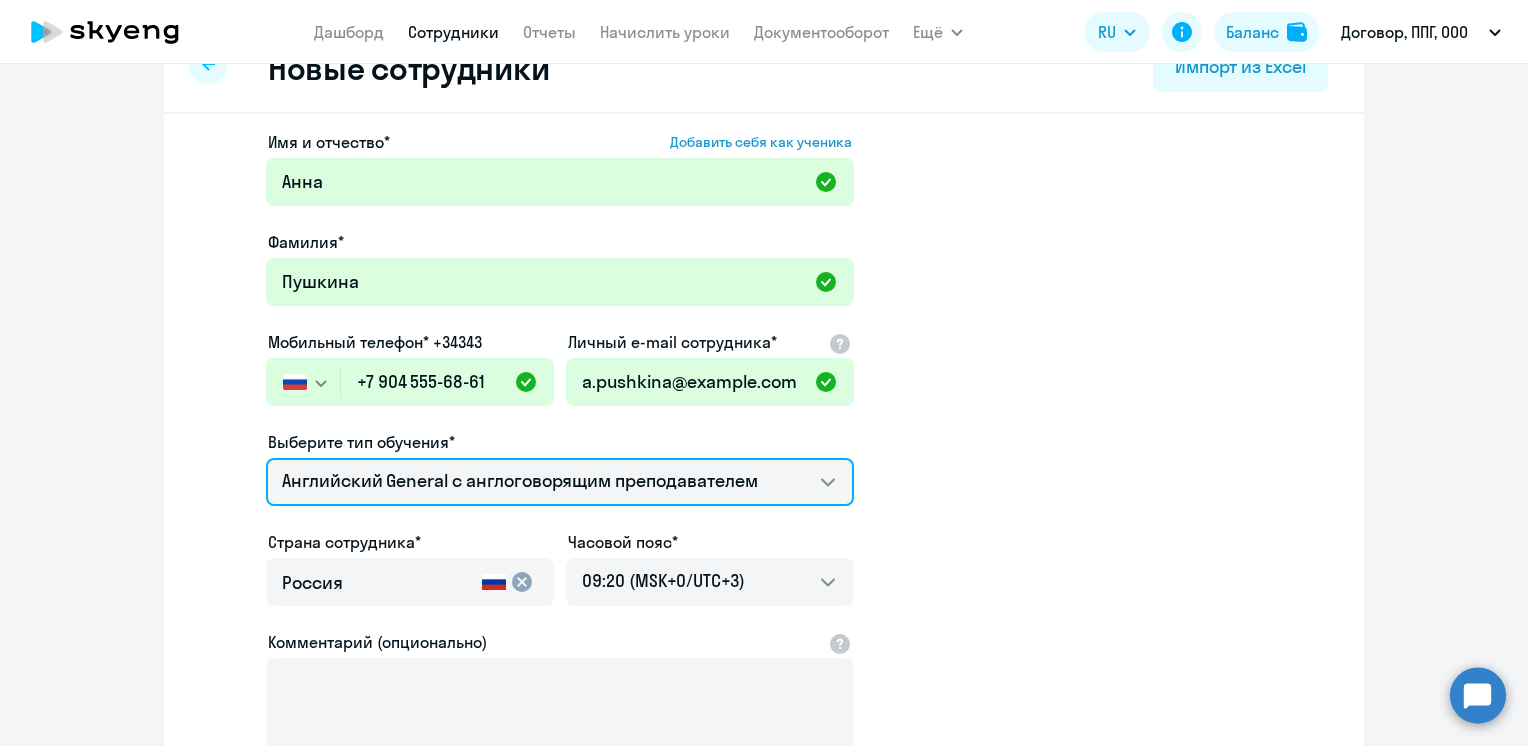 scroll, scrollTop: 200, scrollLeft: 0, axis: vertical 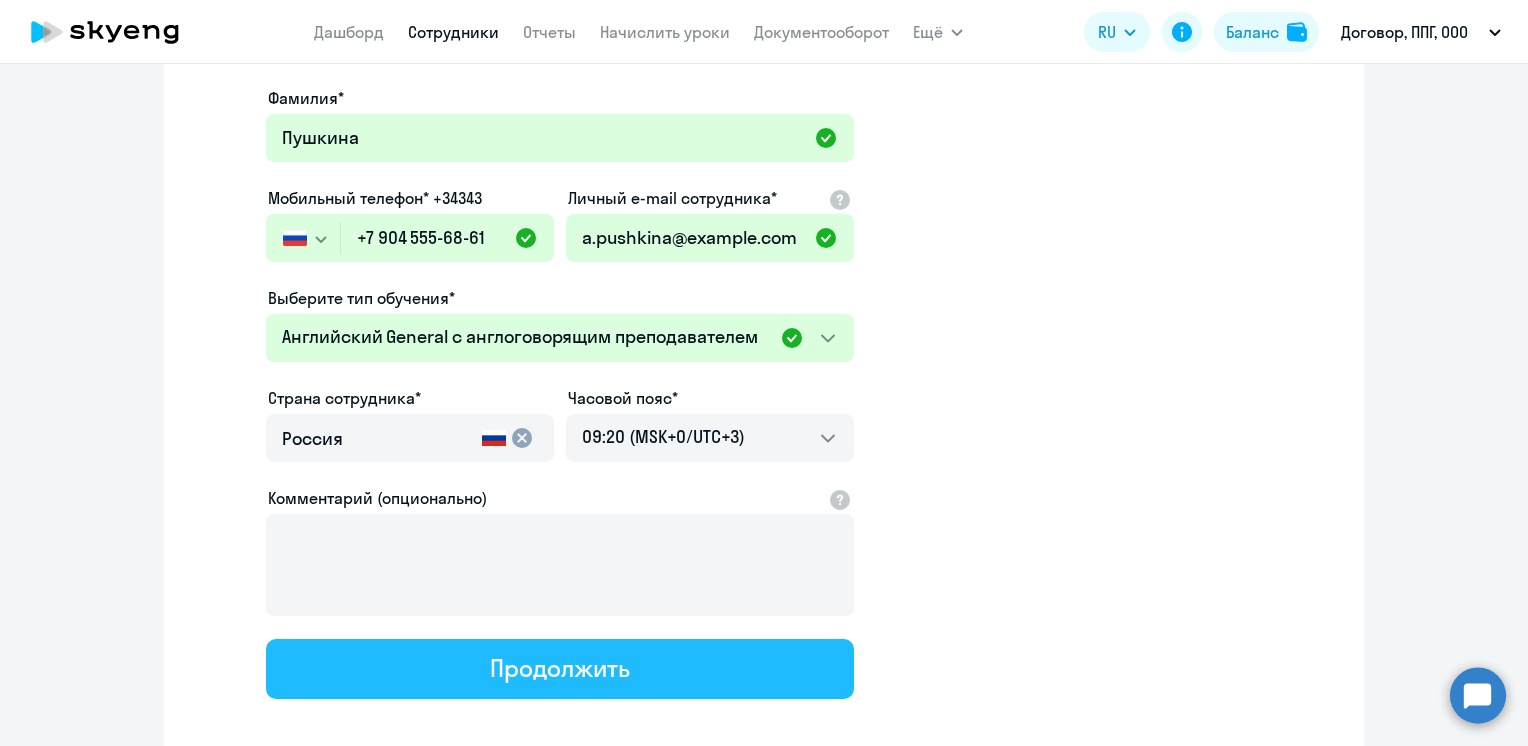 click on "Продолжить" 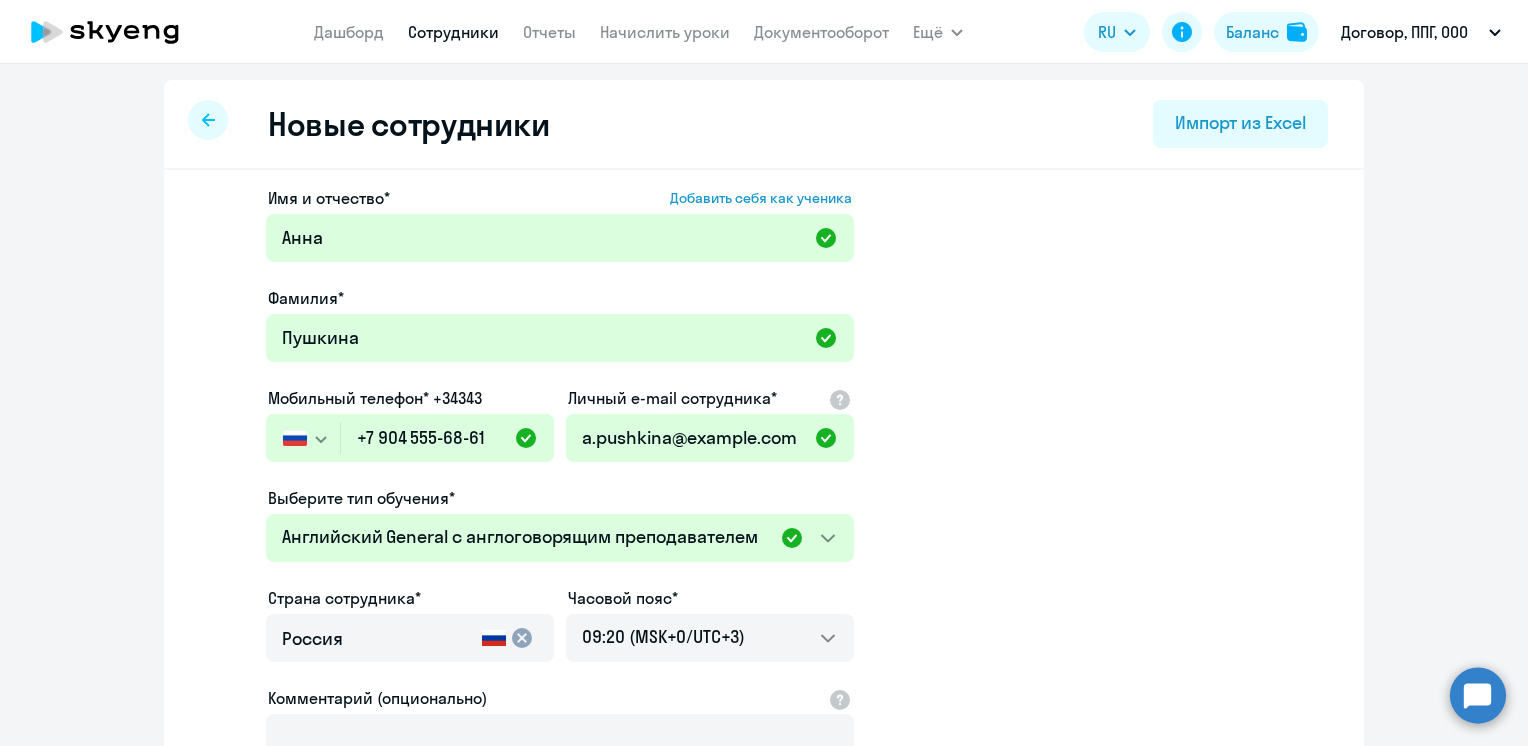 select on "english_adult_native_speaker" 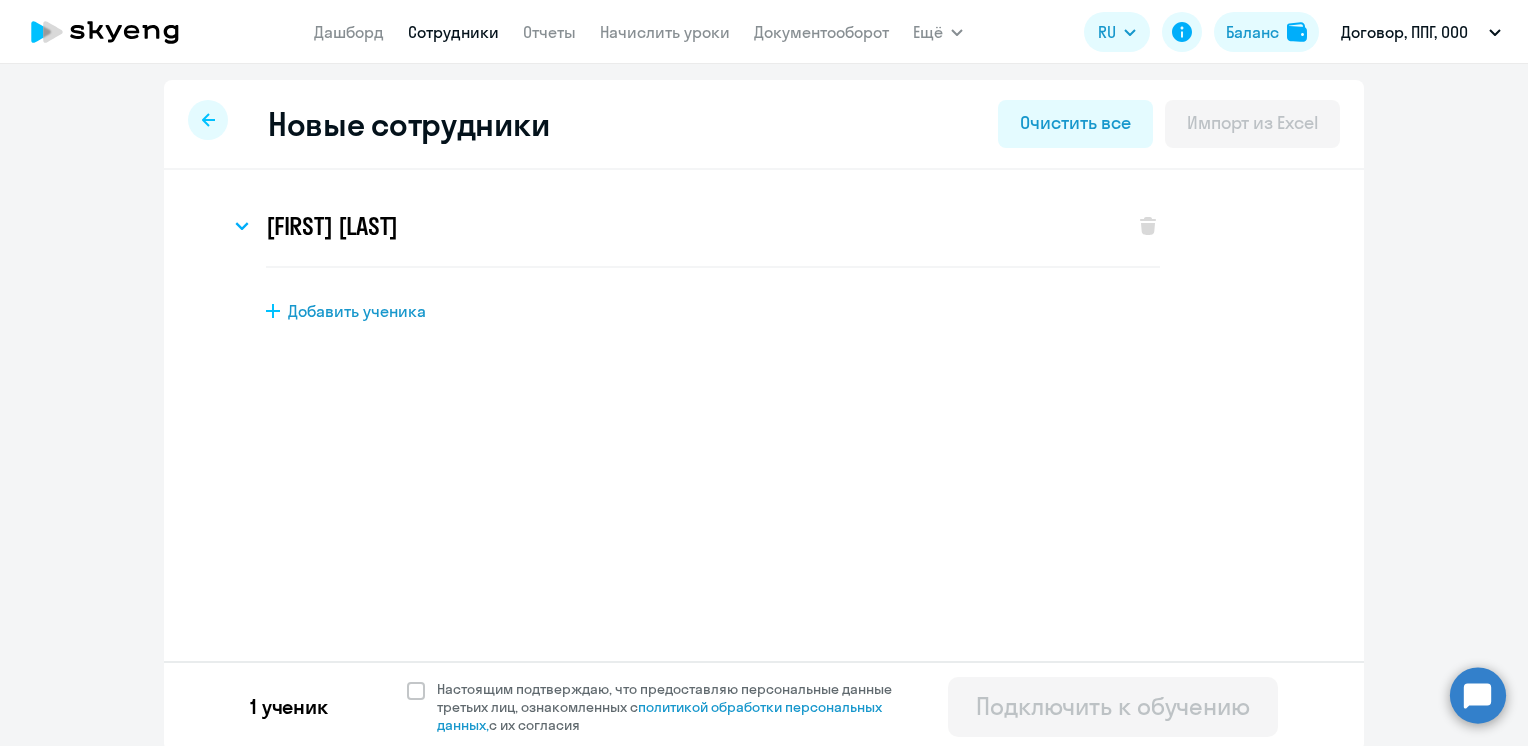 scroll, scrollTop: 0, scrollLeft: 0, axis: both 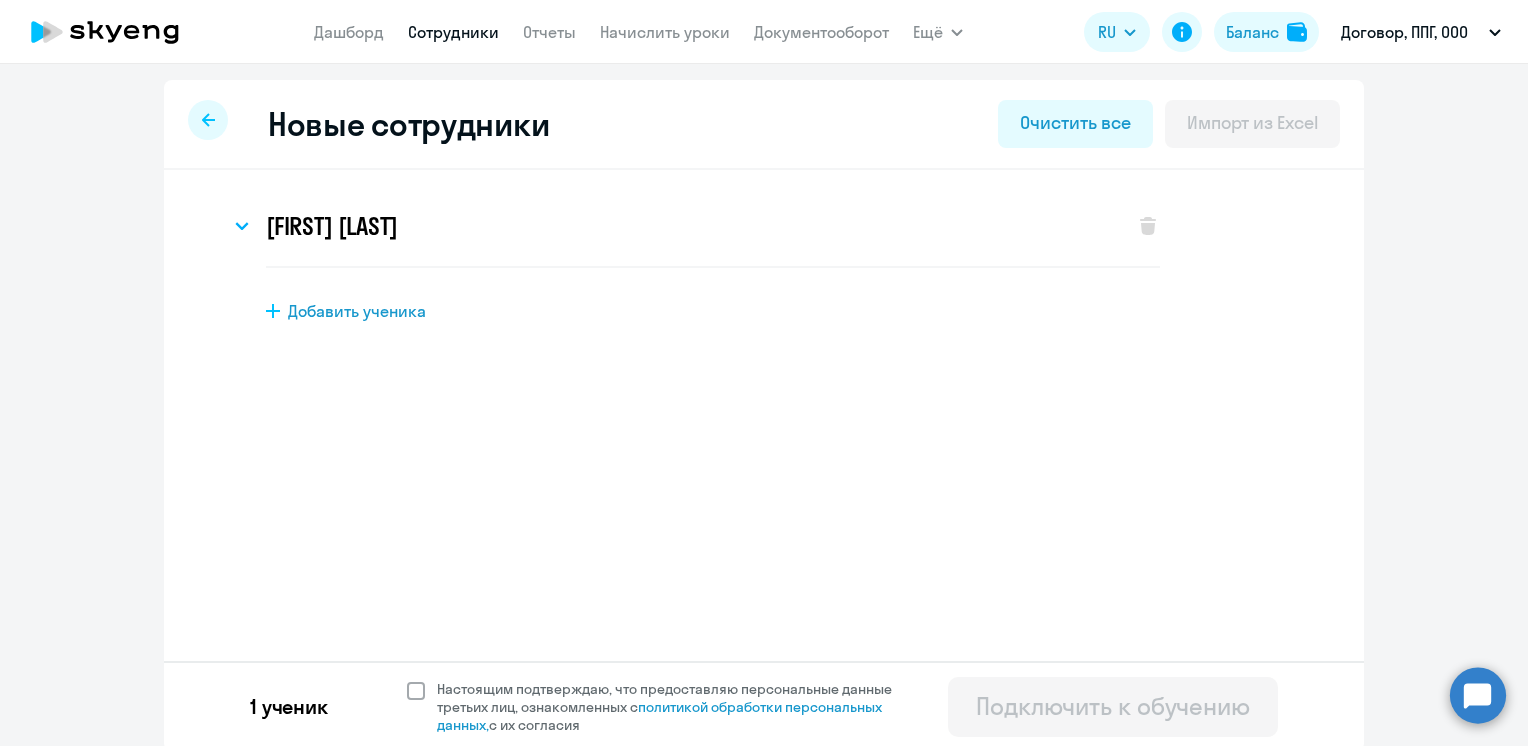 click 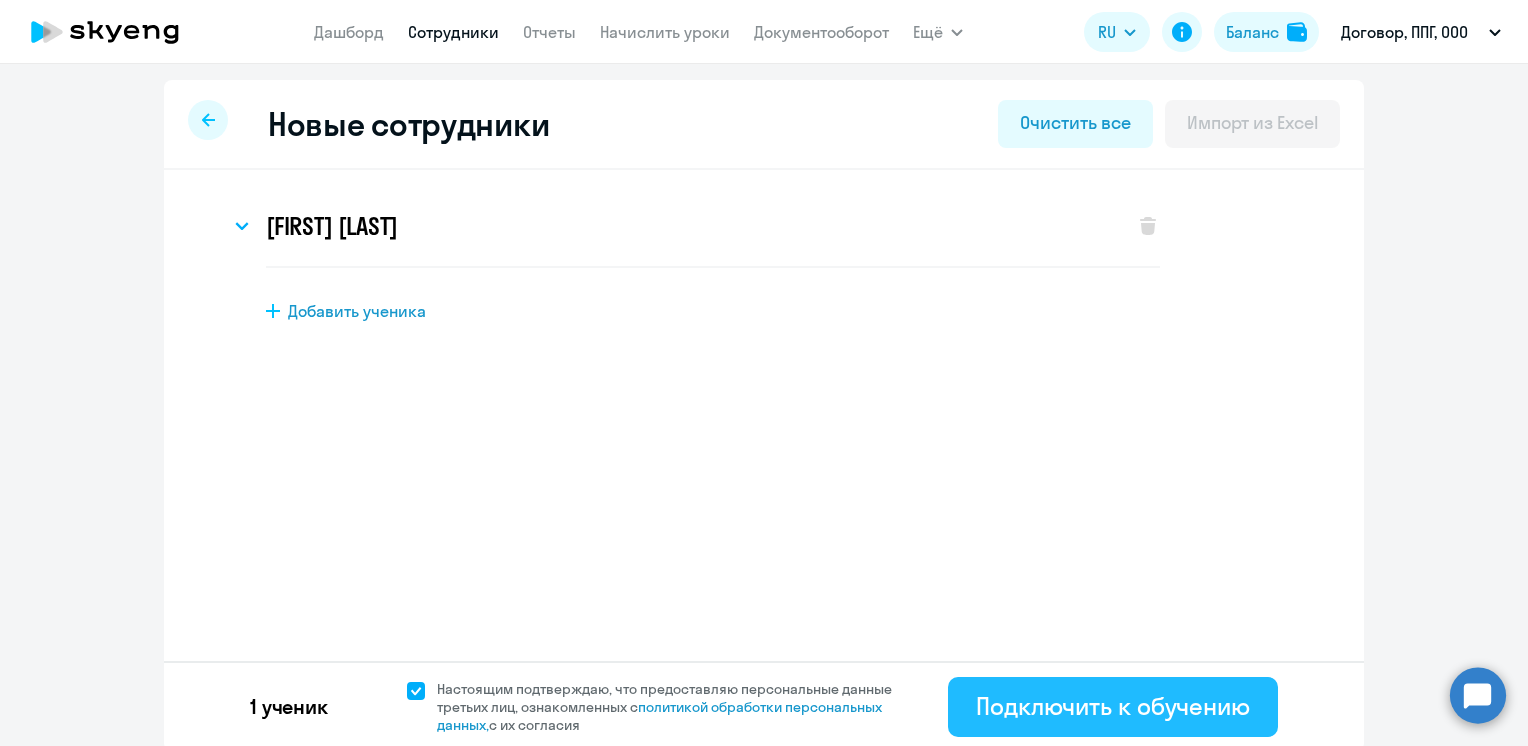 click on "Подключить к обучению" 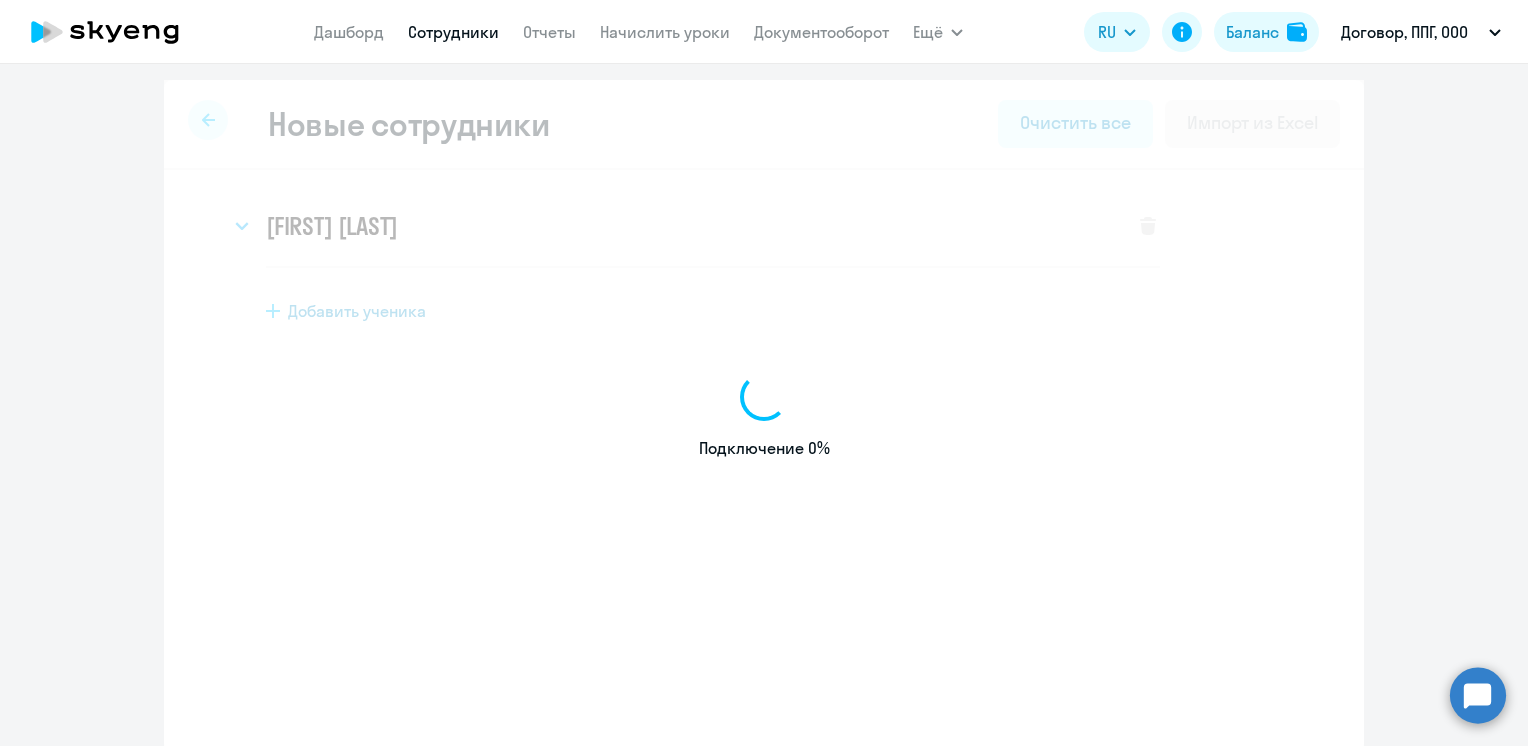 select on "english_adult_not_native_speaker" 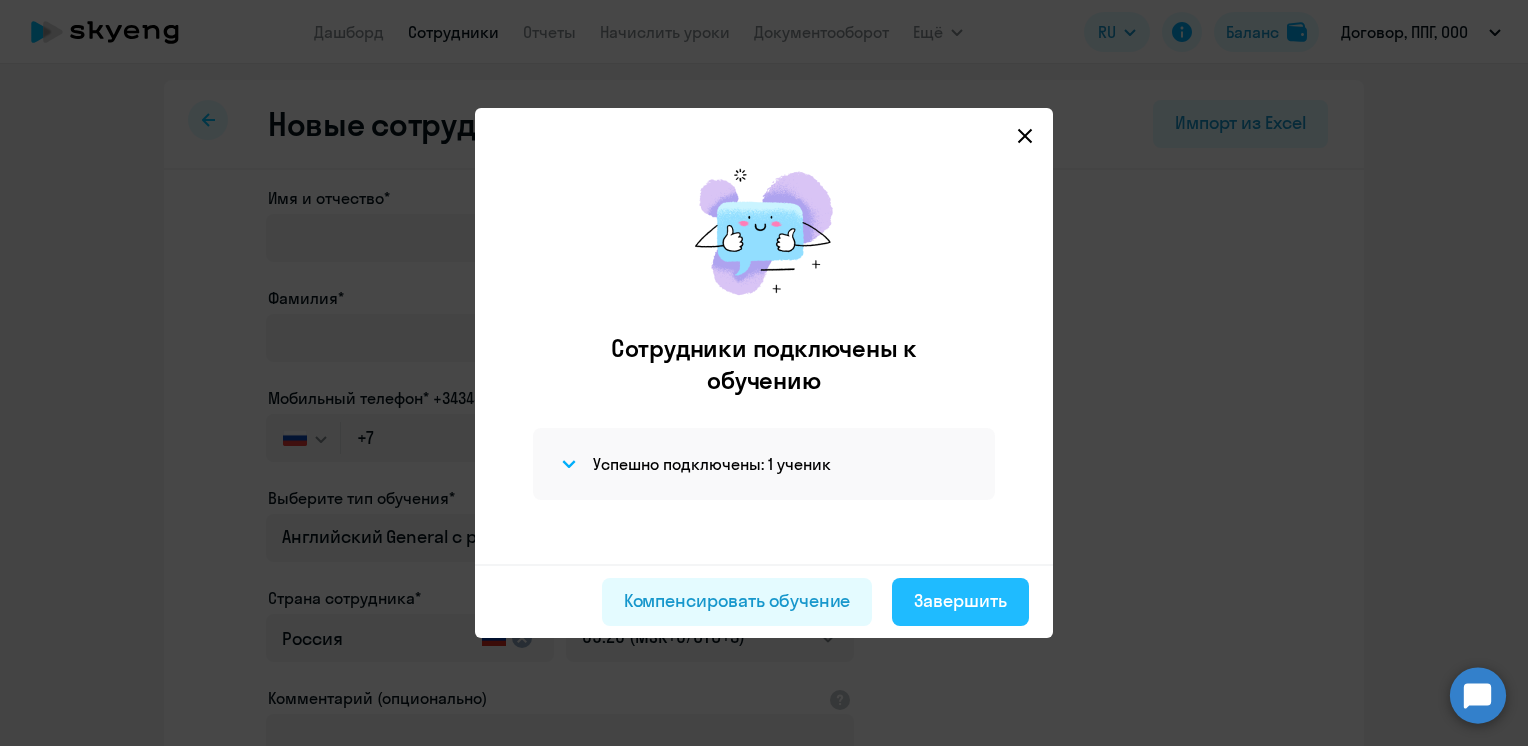 click on "Завершить" at bounding box center [960, 601] 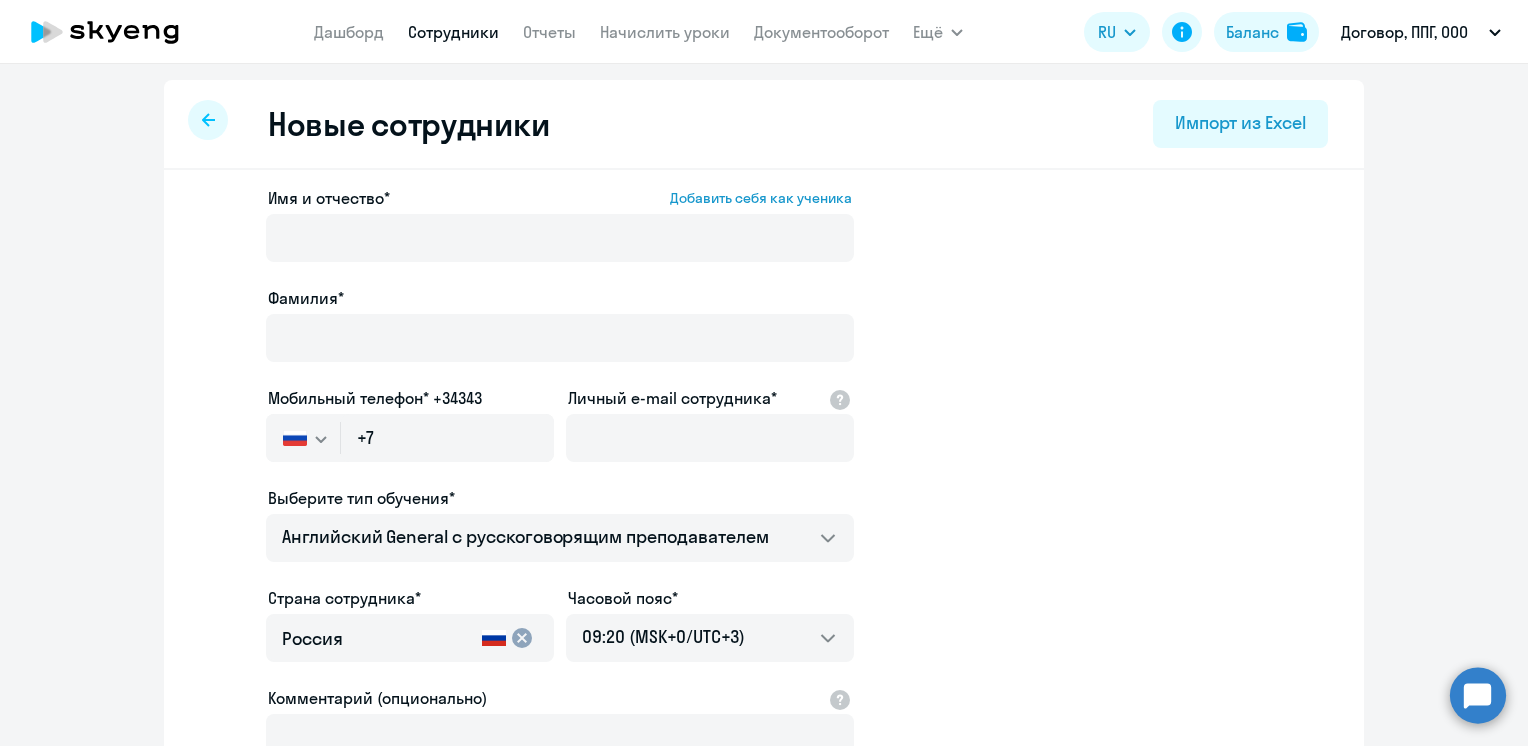 select on "30" 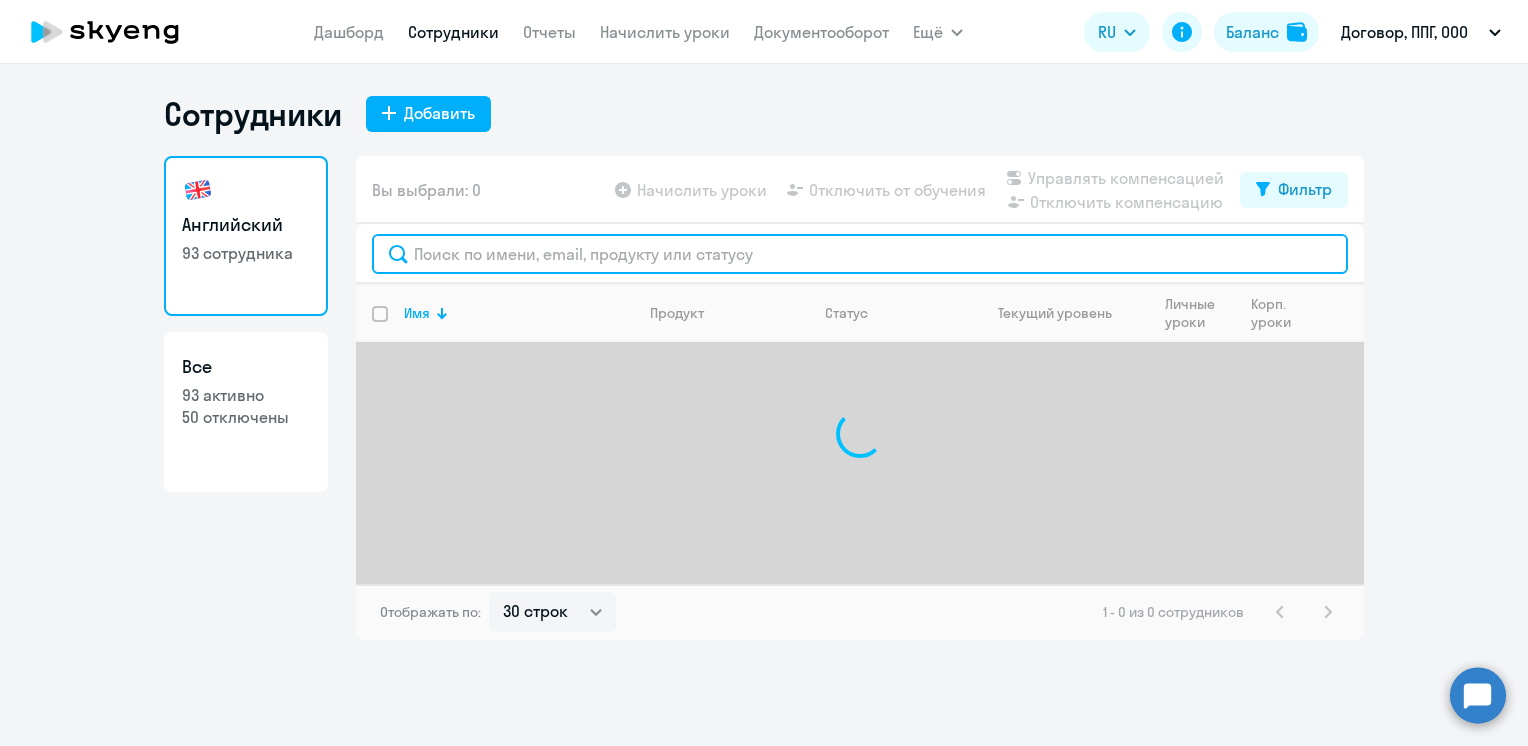 click 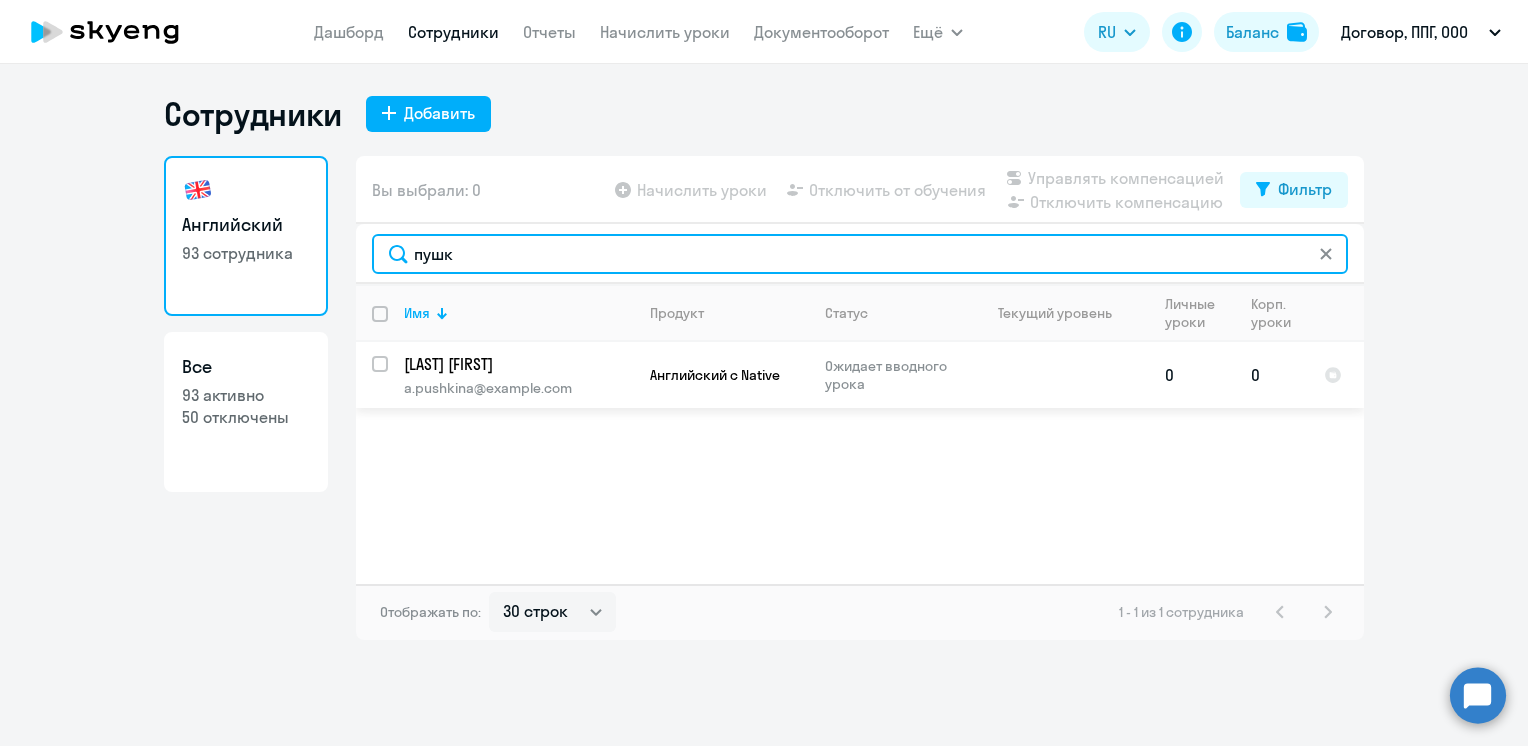 type on "пушк" 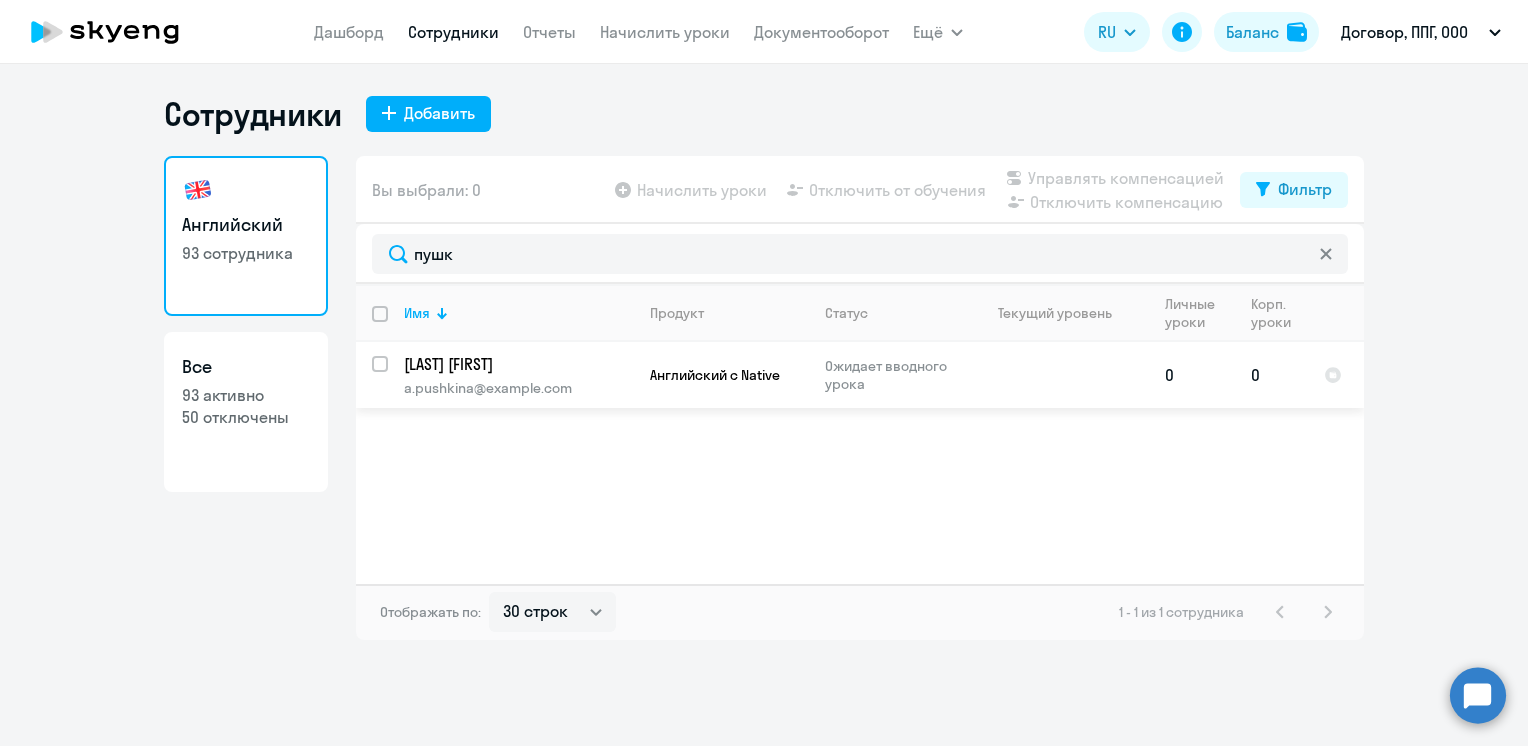 click at bounding box center (392, 376) 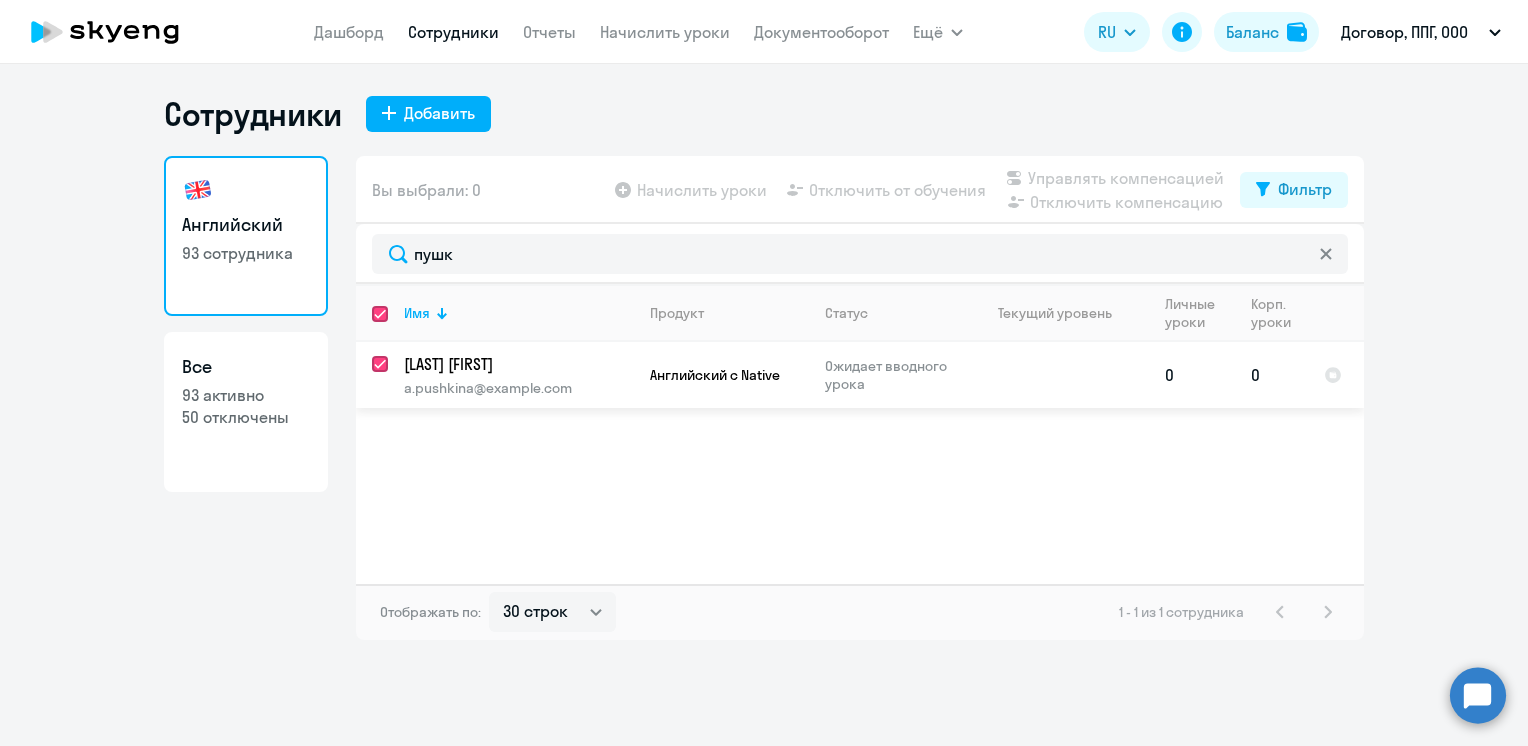 checkbox on "true" 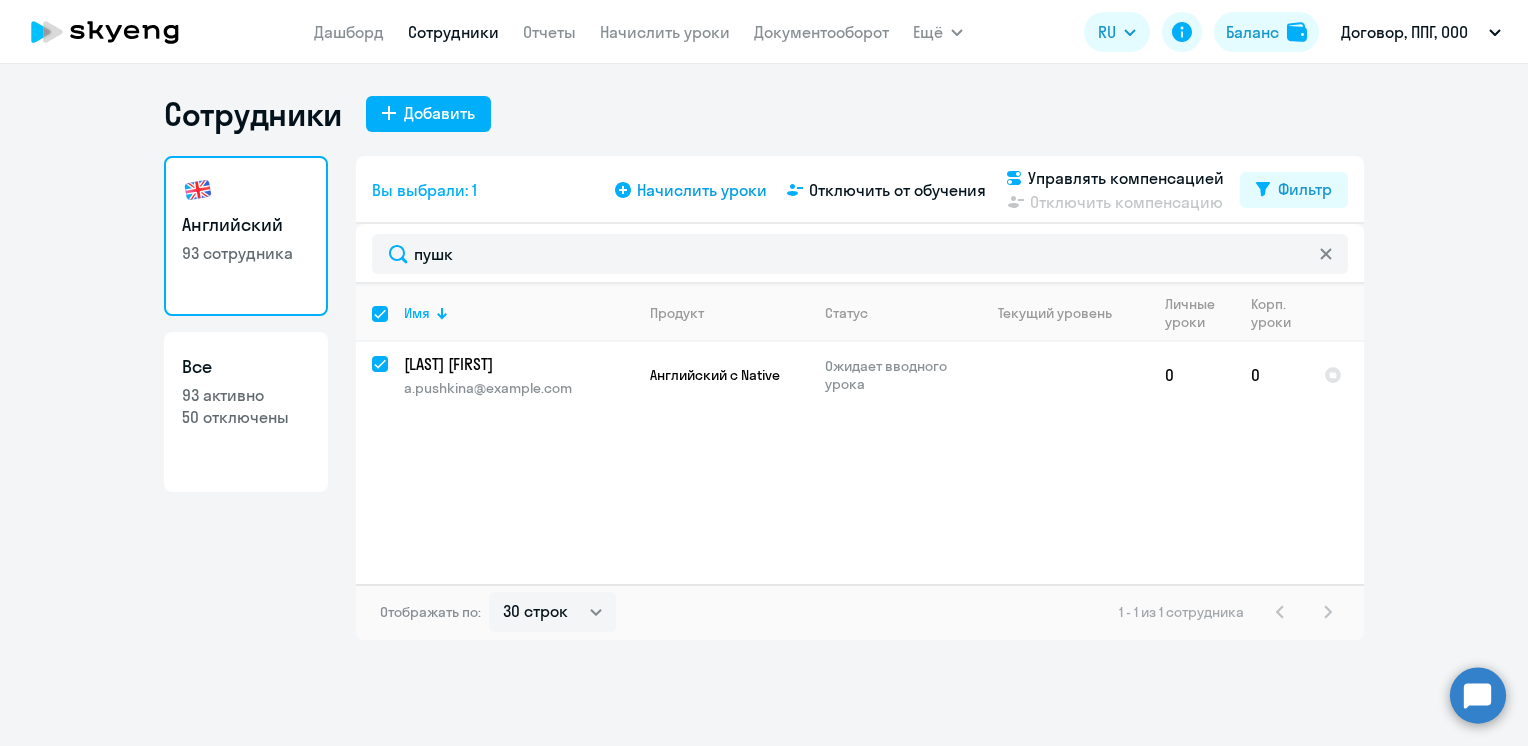 click on "Начислить уроки" 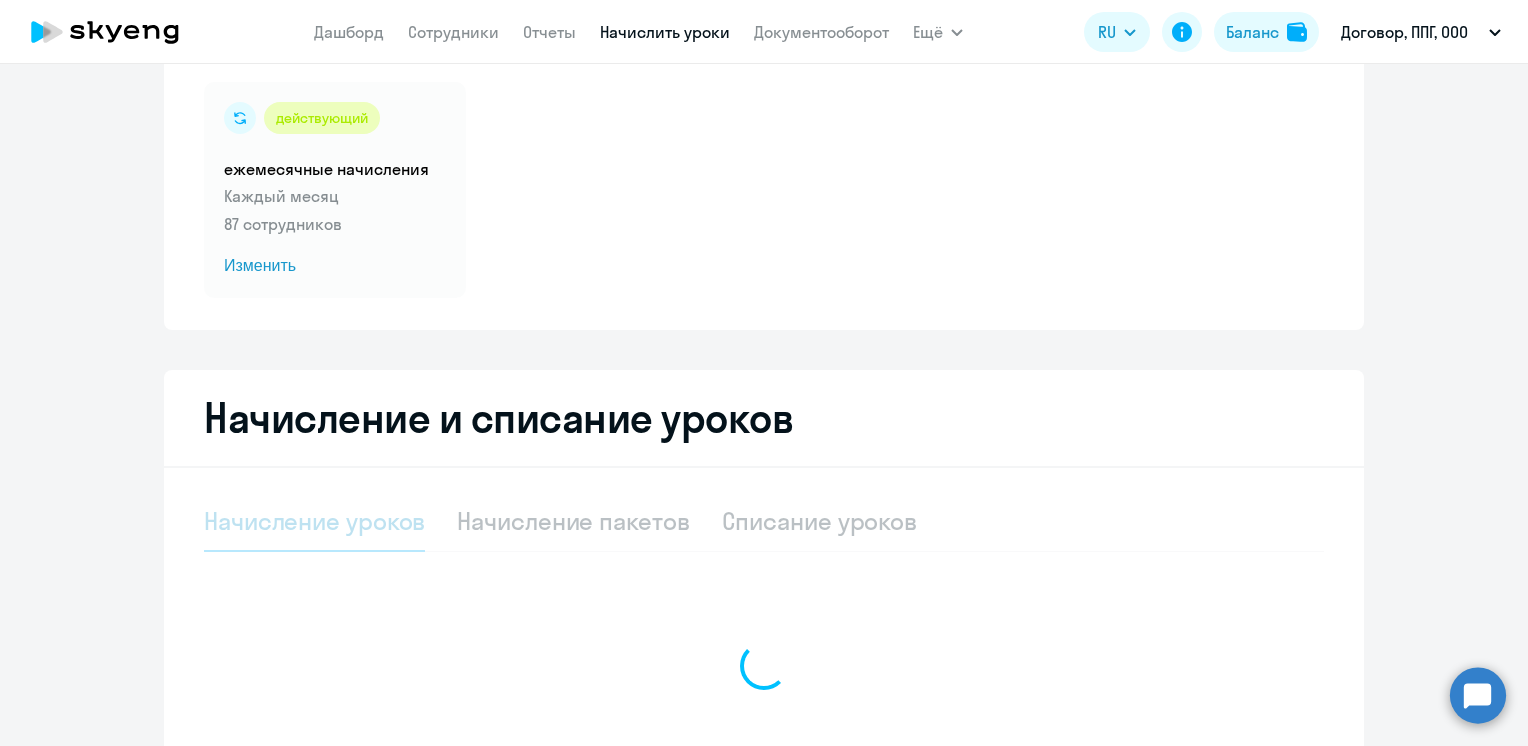 select on "10" 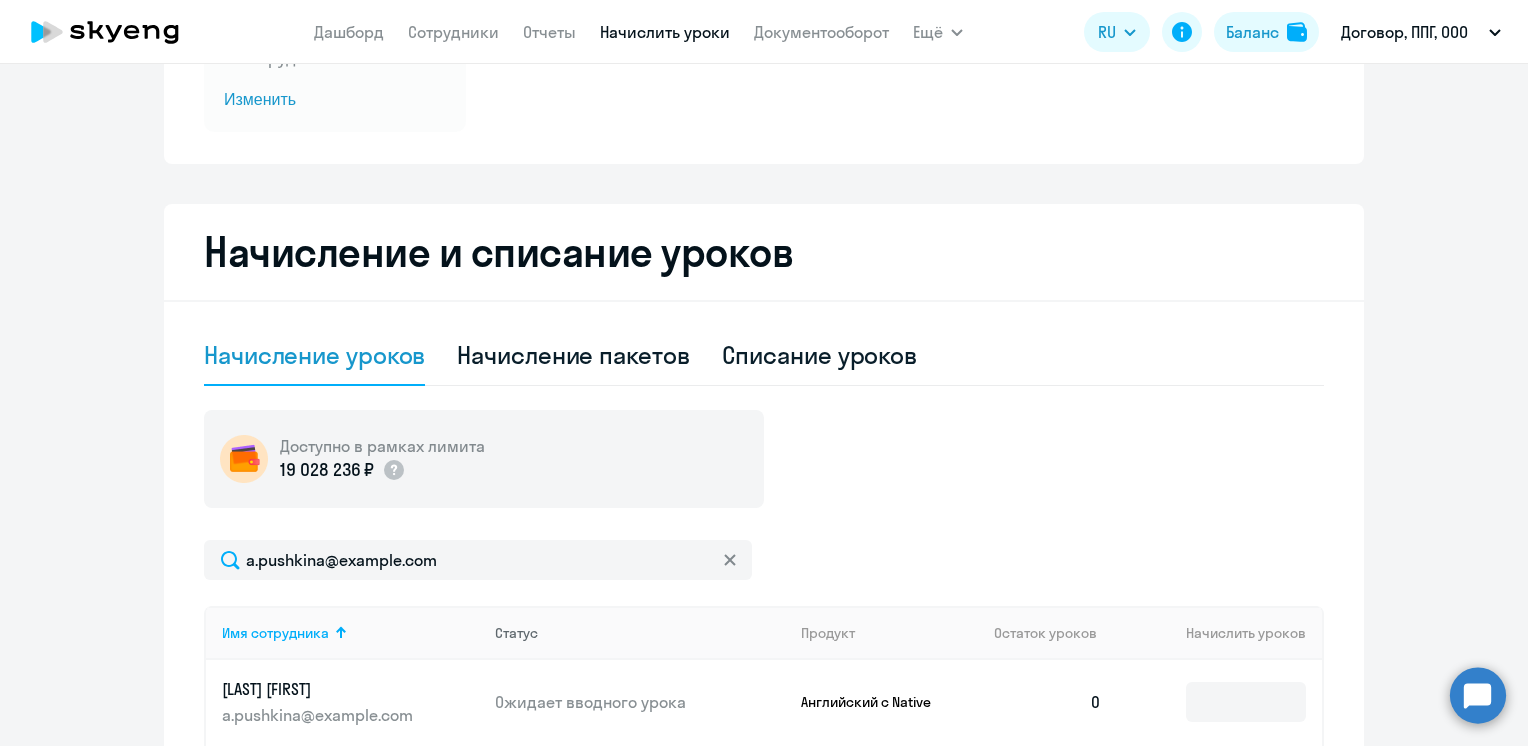 scroll, scrollTop: 500, scrollLeft: 0, axis: vertical 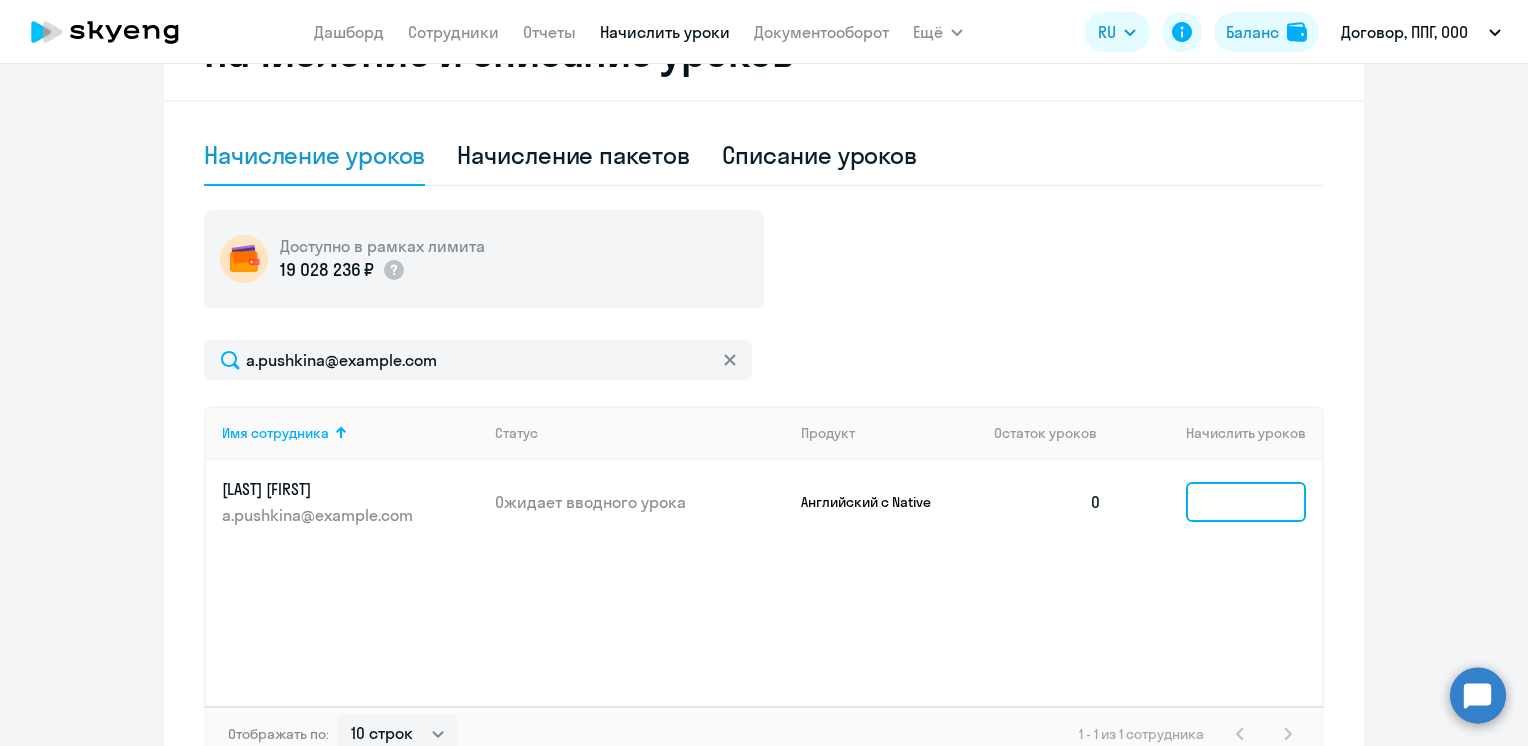 click 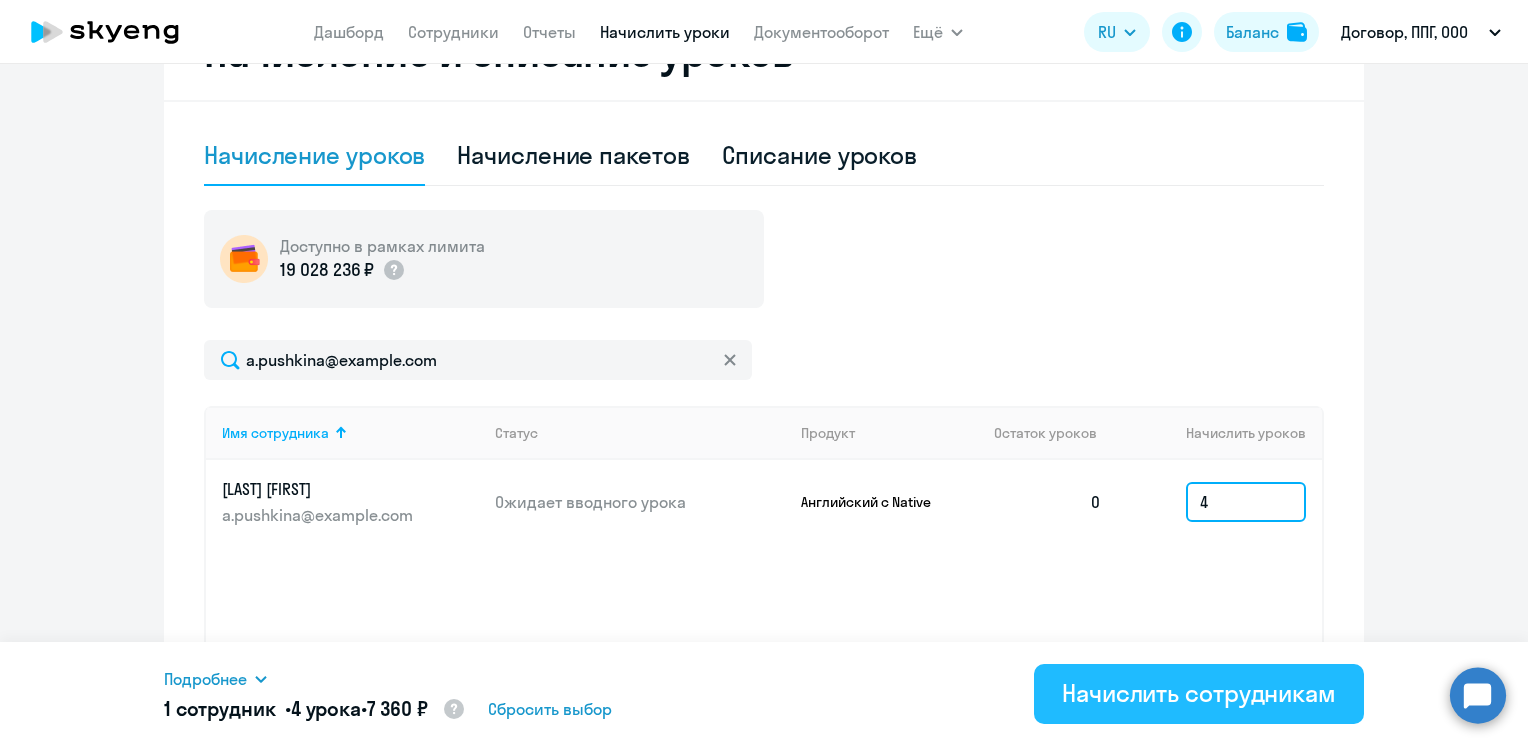 type on "4" 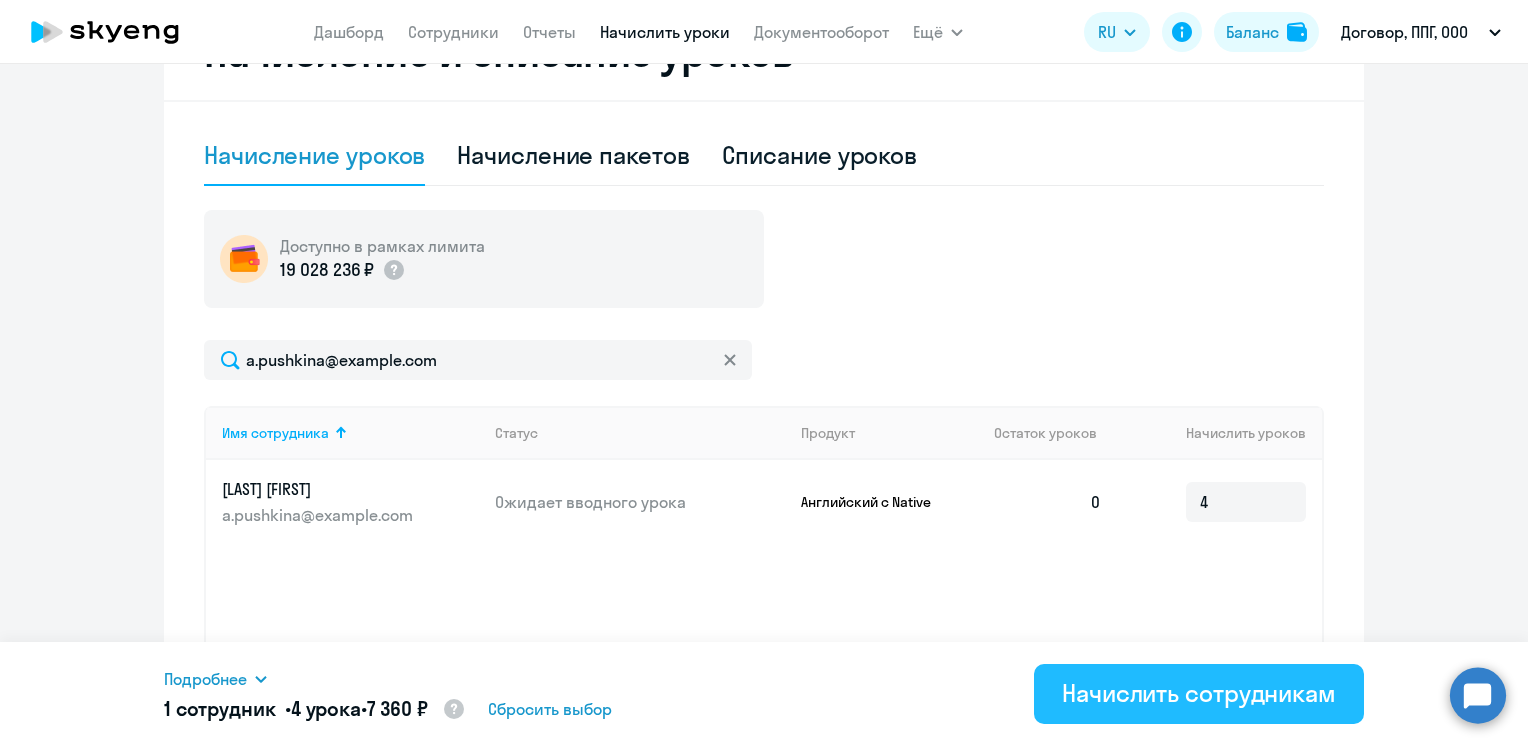 click on "Начислить сотрудникам" at bounding box center (1199, 693) 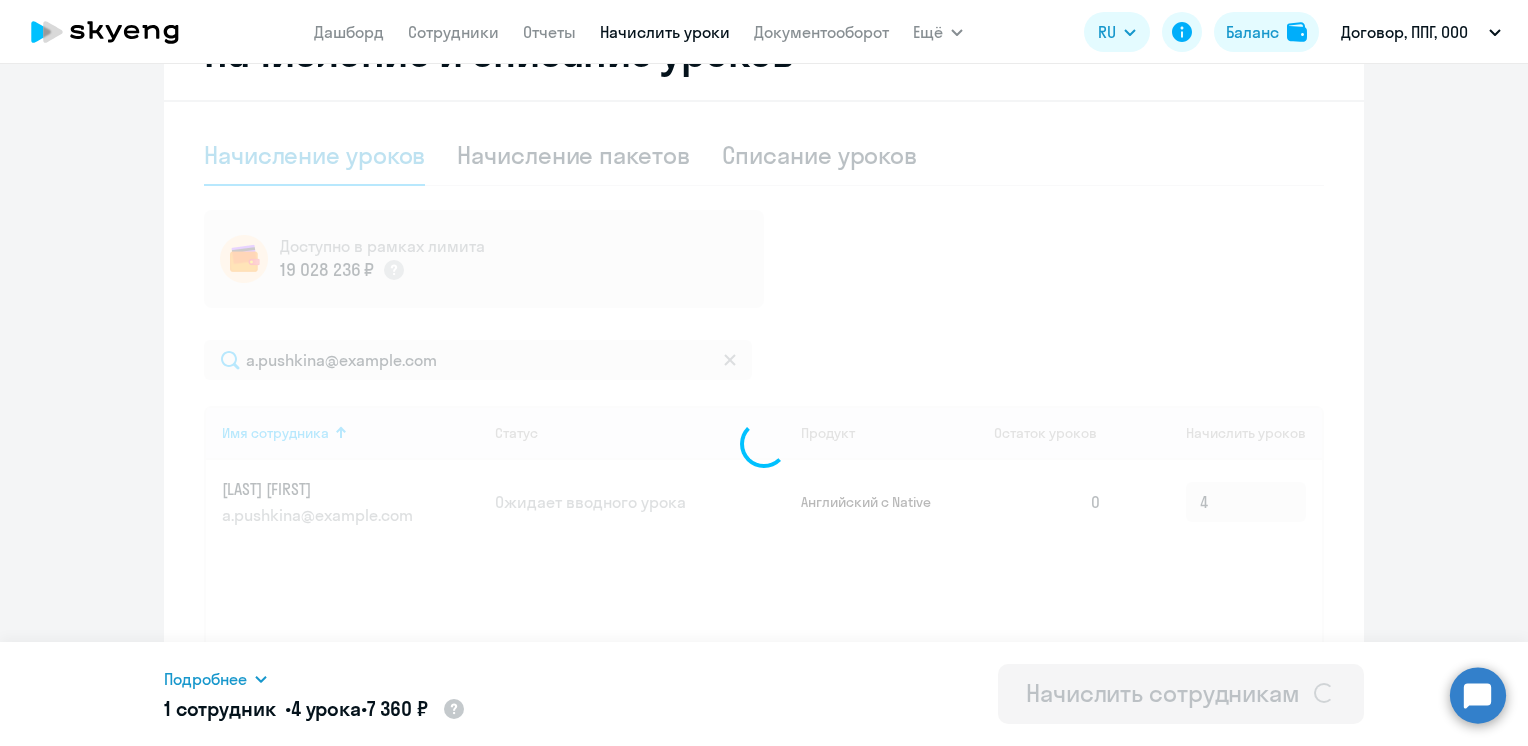 type 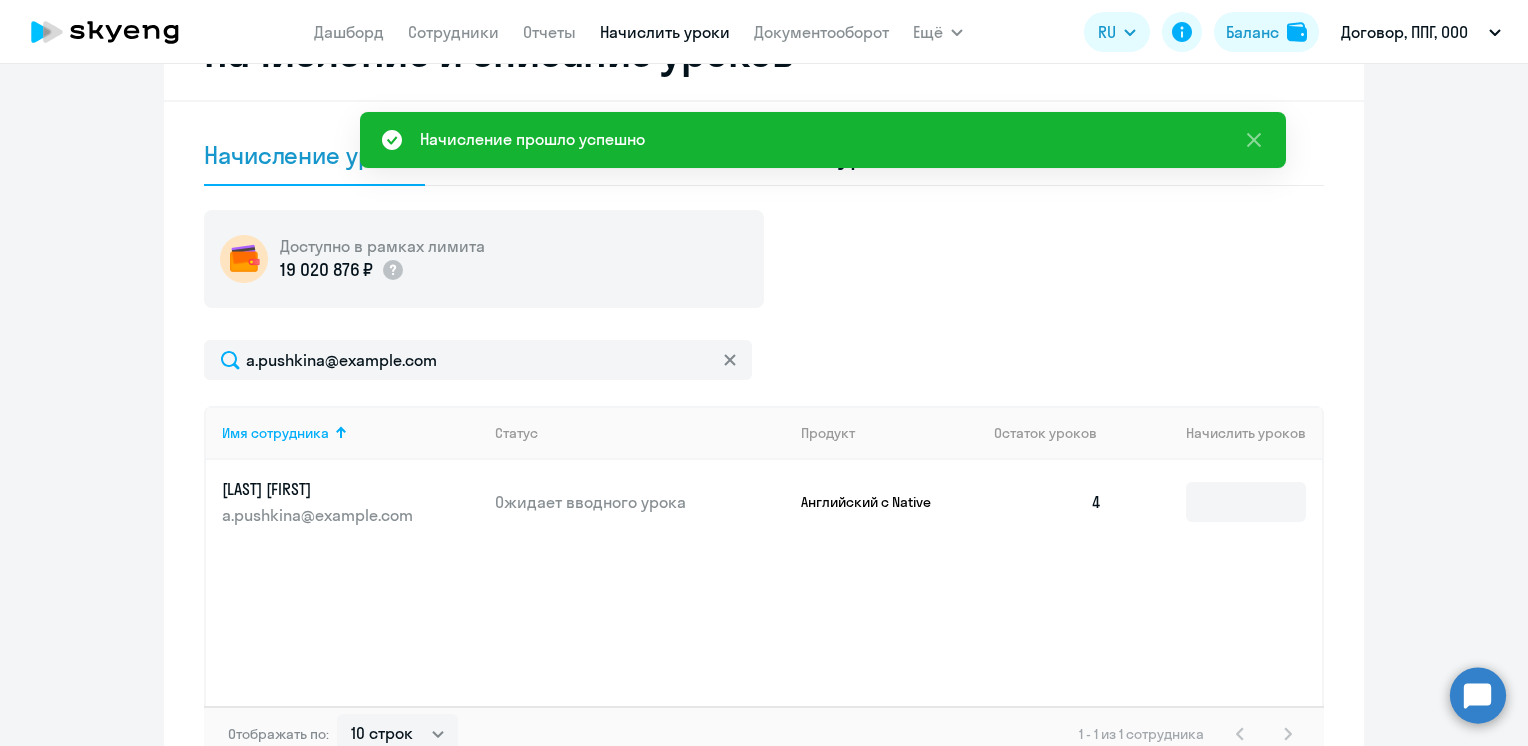 scroll, scrollTop: 0, scrollLeft: 0, axis: both 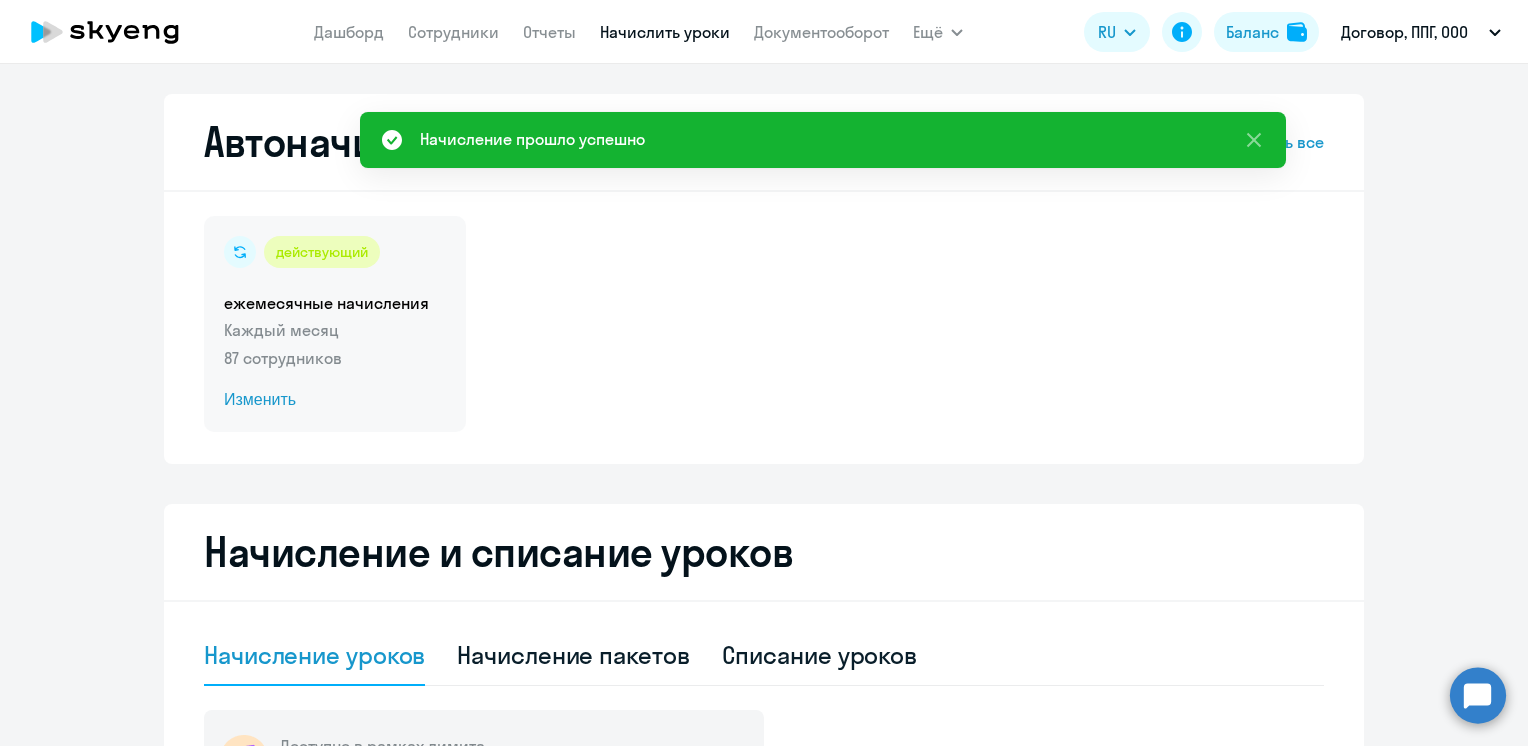 click on "Изменить" 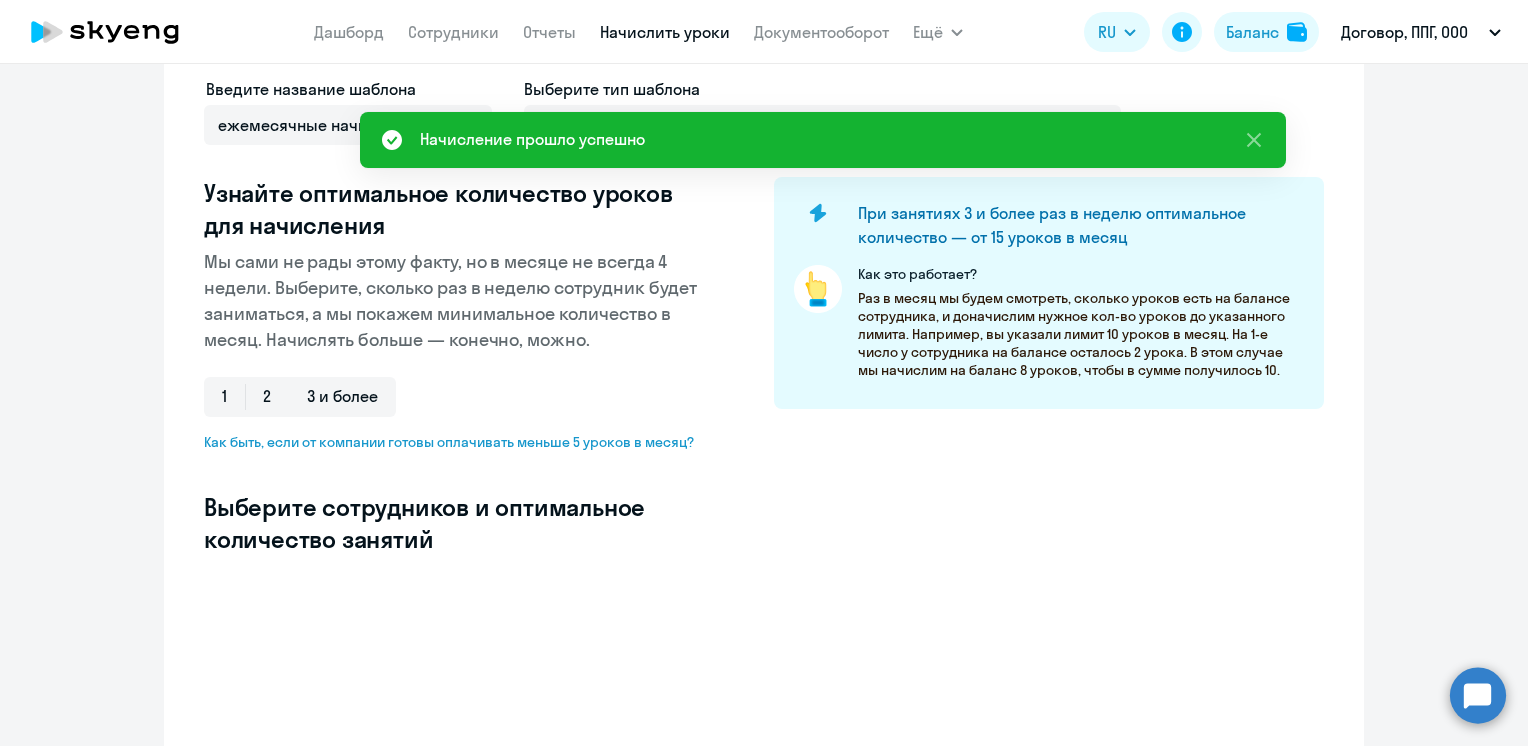 scroll, scrollTop: 500, scrollLeft: 0, axis: vertical 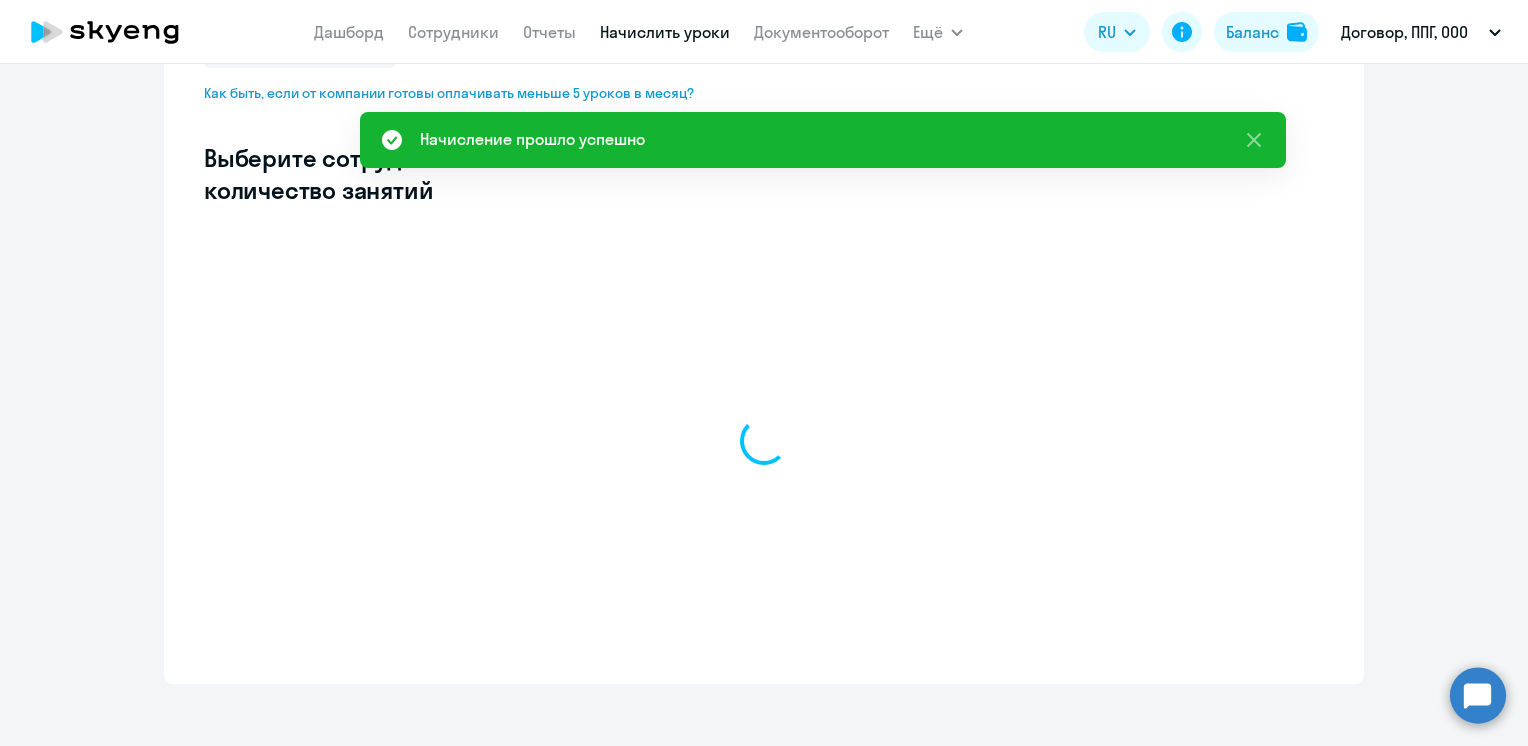 select on "10" 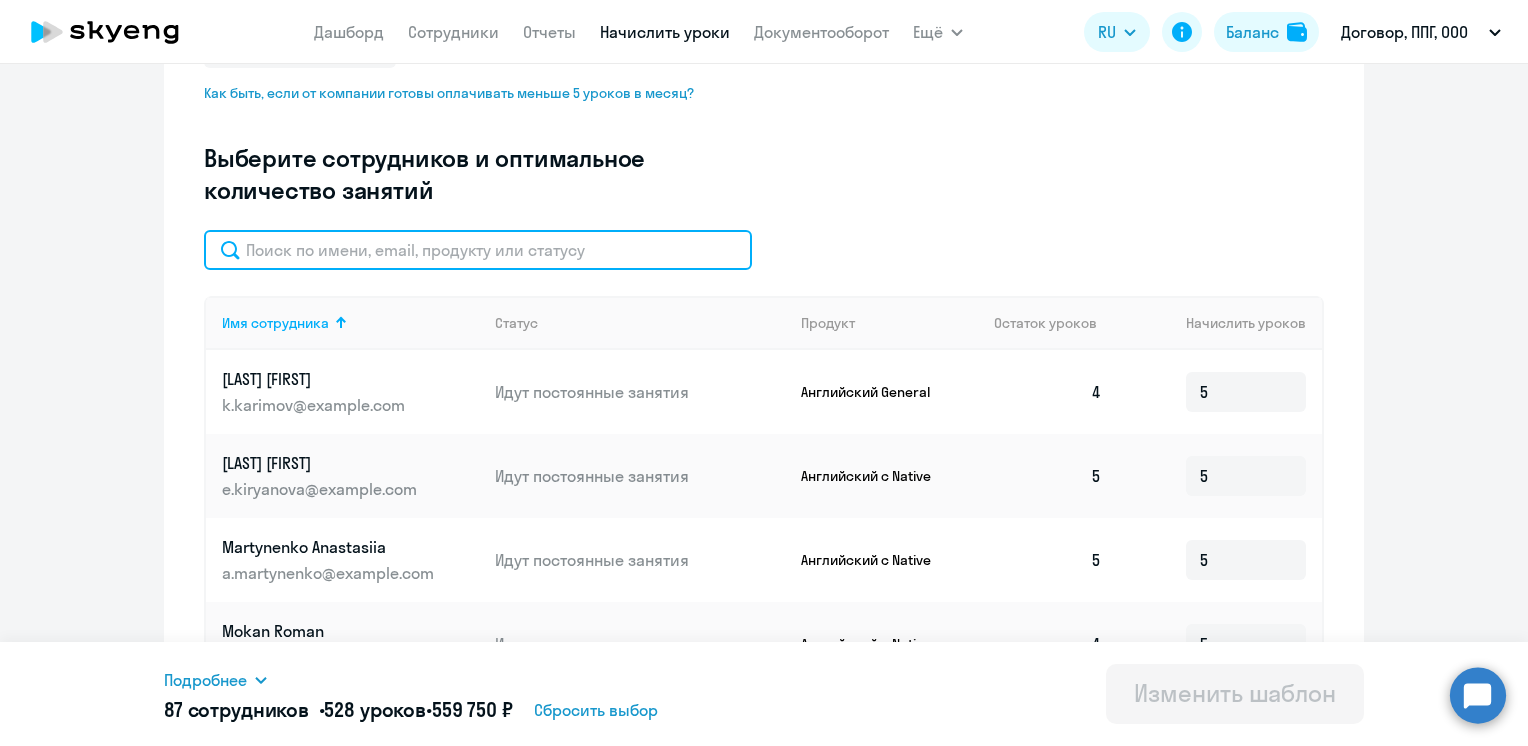 click 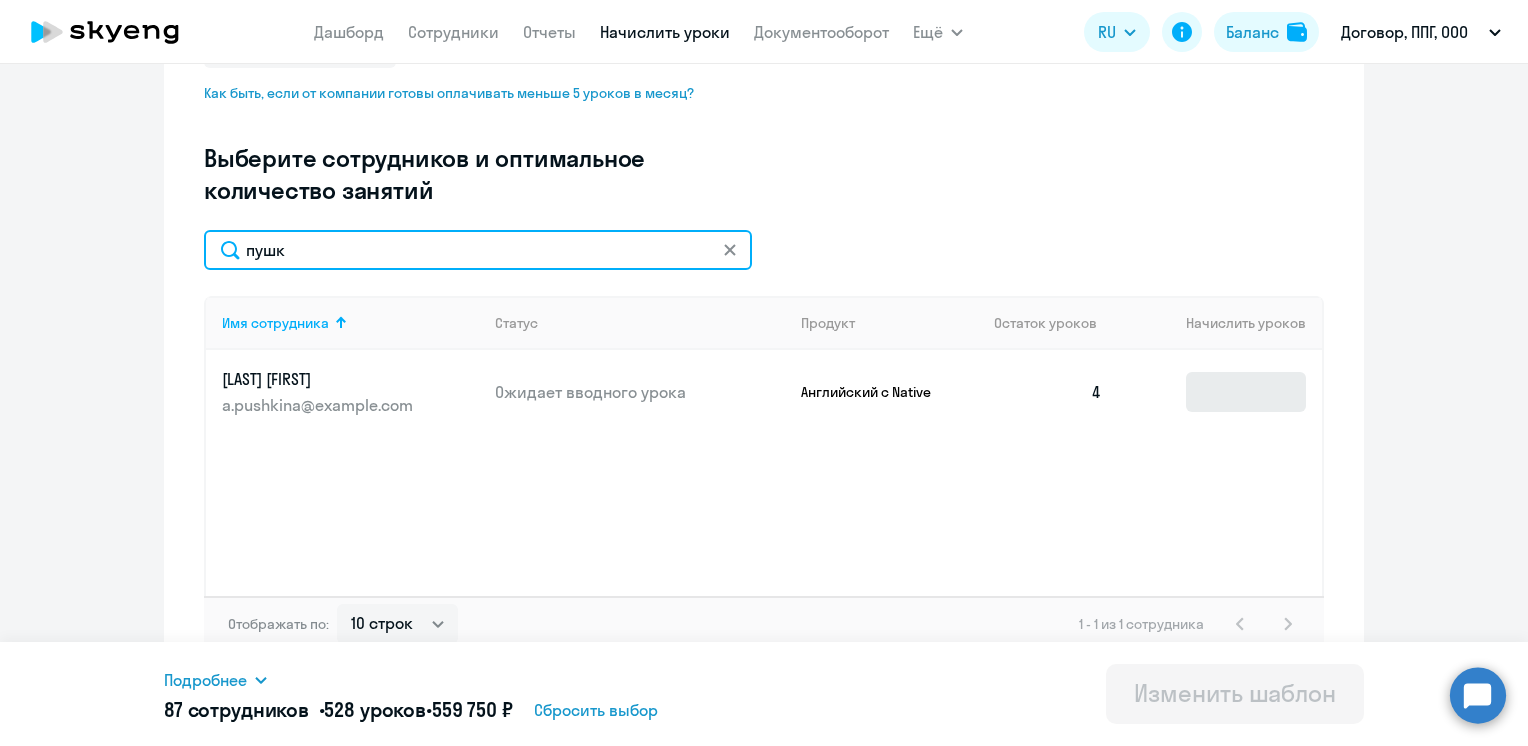 type on "пушк" 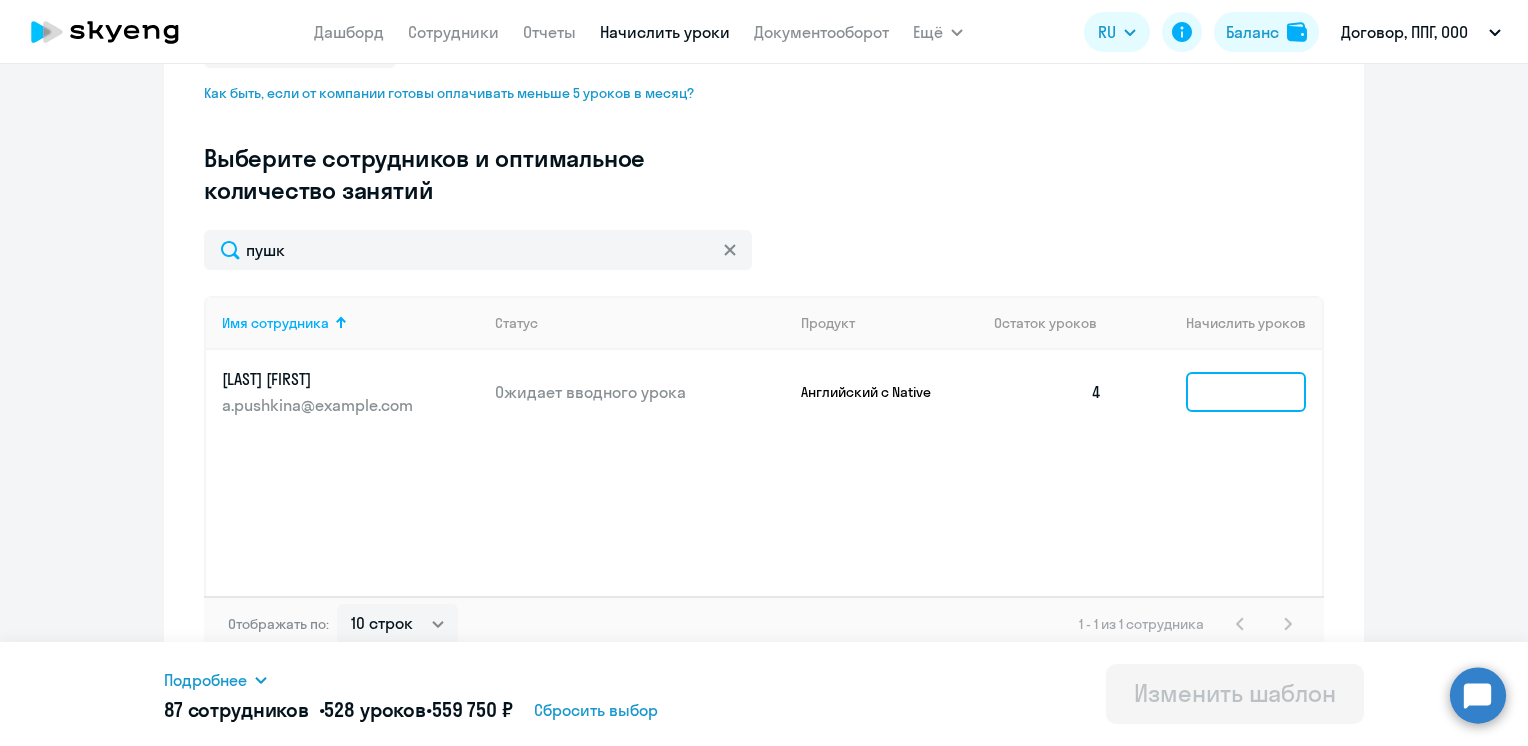 drag, startPoint x: 1267, startPoint y: 390, endPoint x: 1260, endPoint y: 380, distance: 12.206555 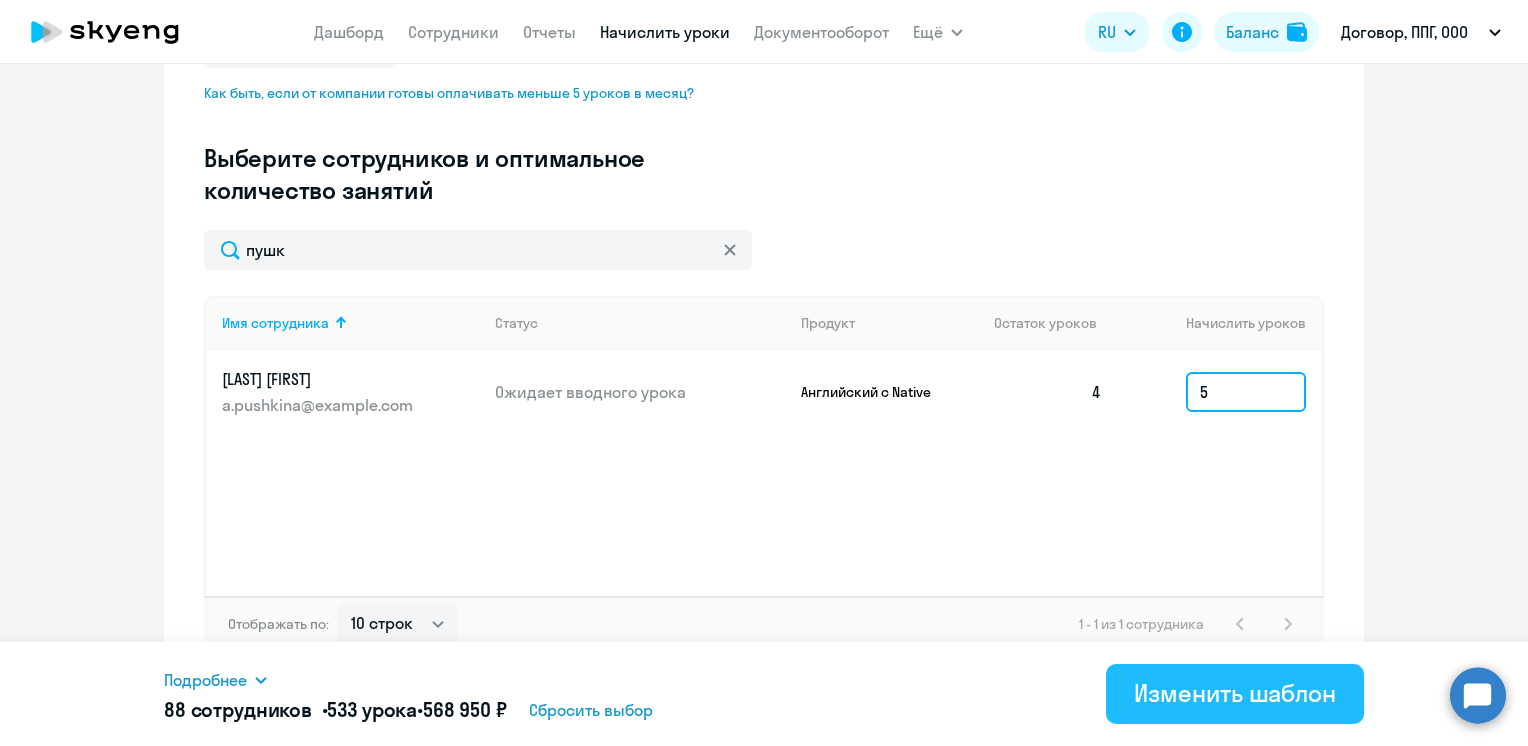 type on "5" 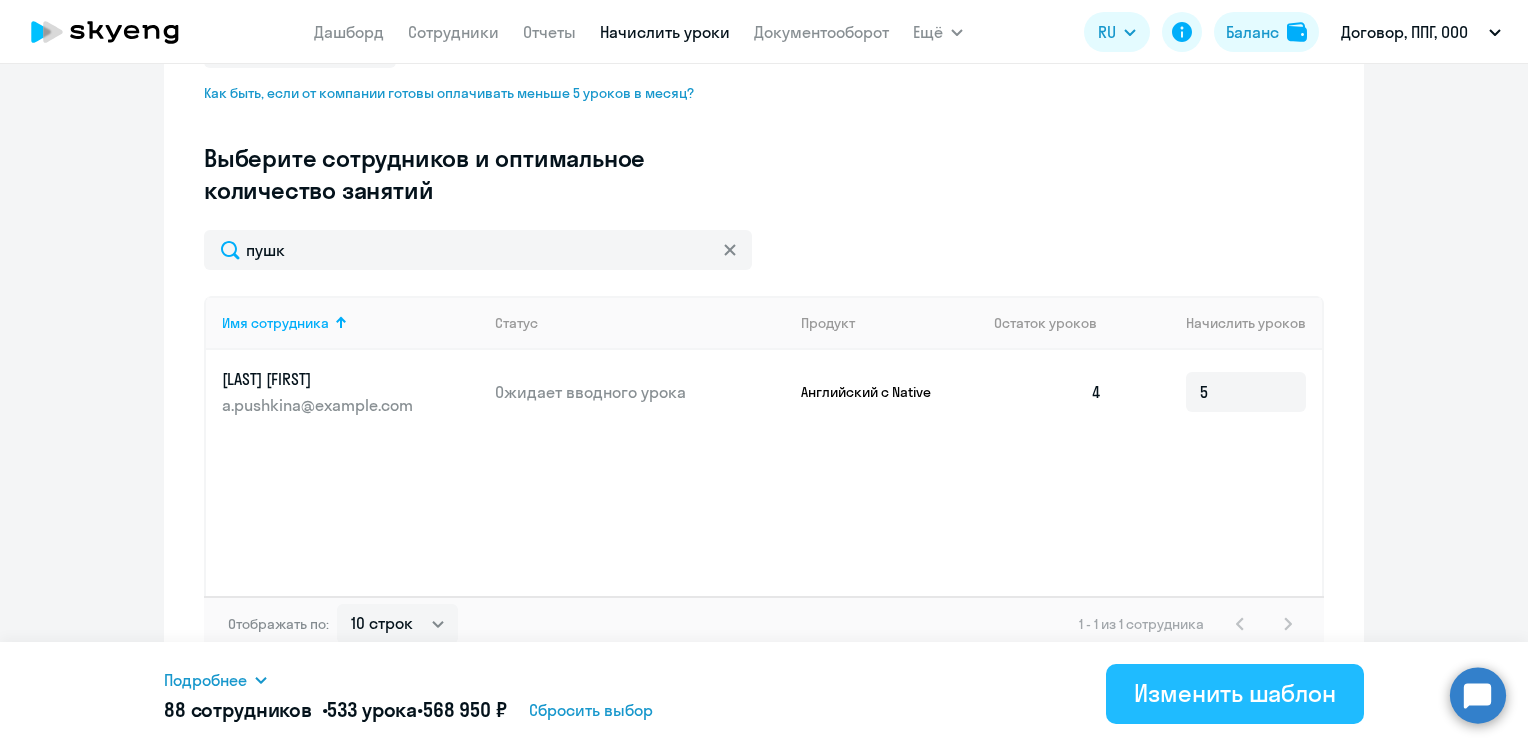 click on "Изменить шаблон" at bounding box center [1235, 693] 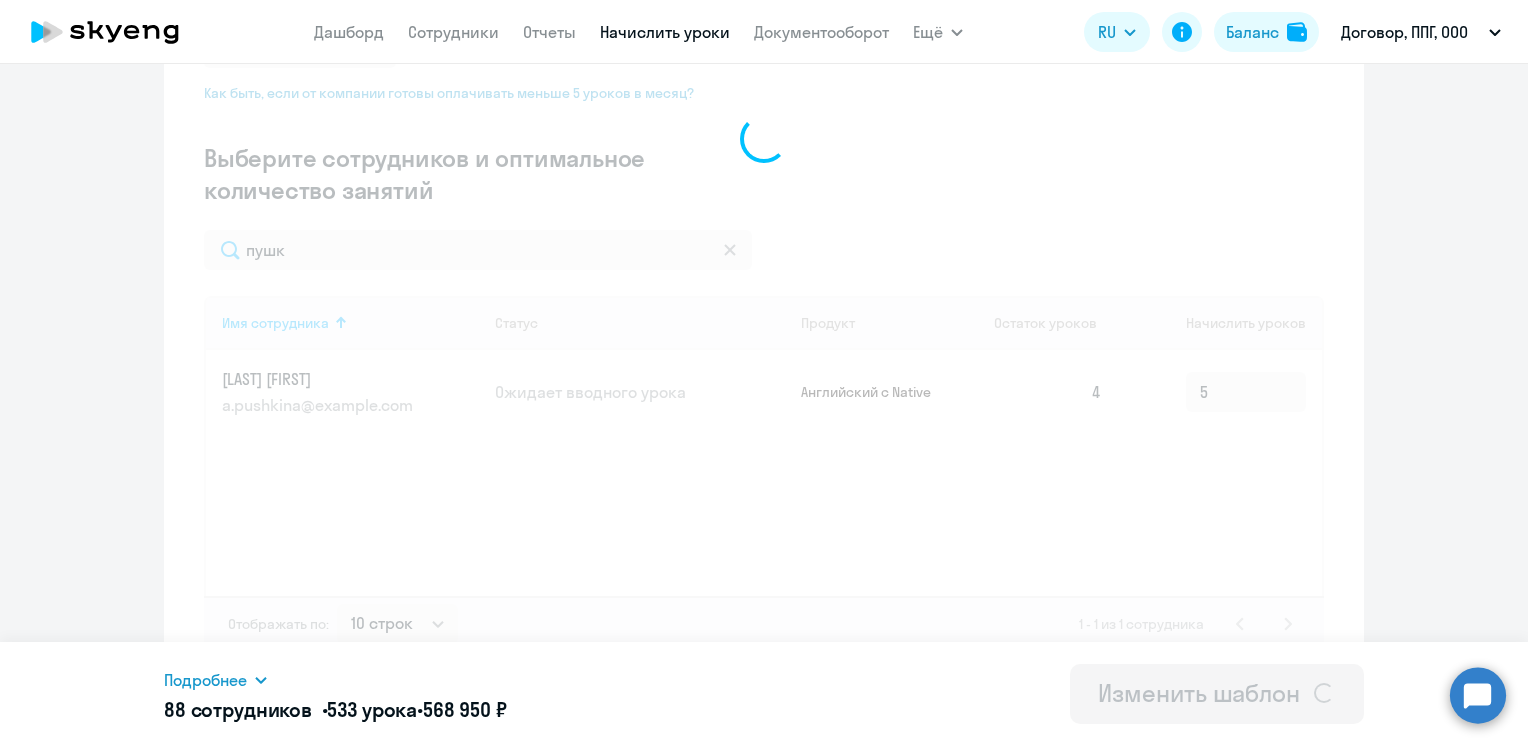 scroll, scrollTop: 0, scrollLeft: 0, axis: both 